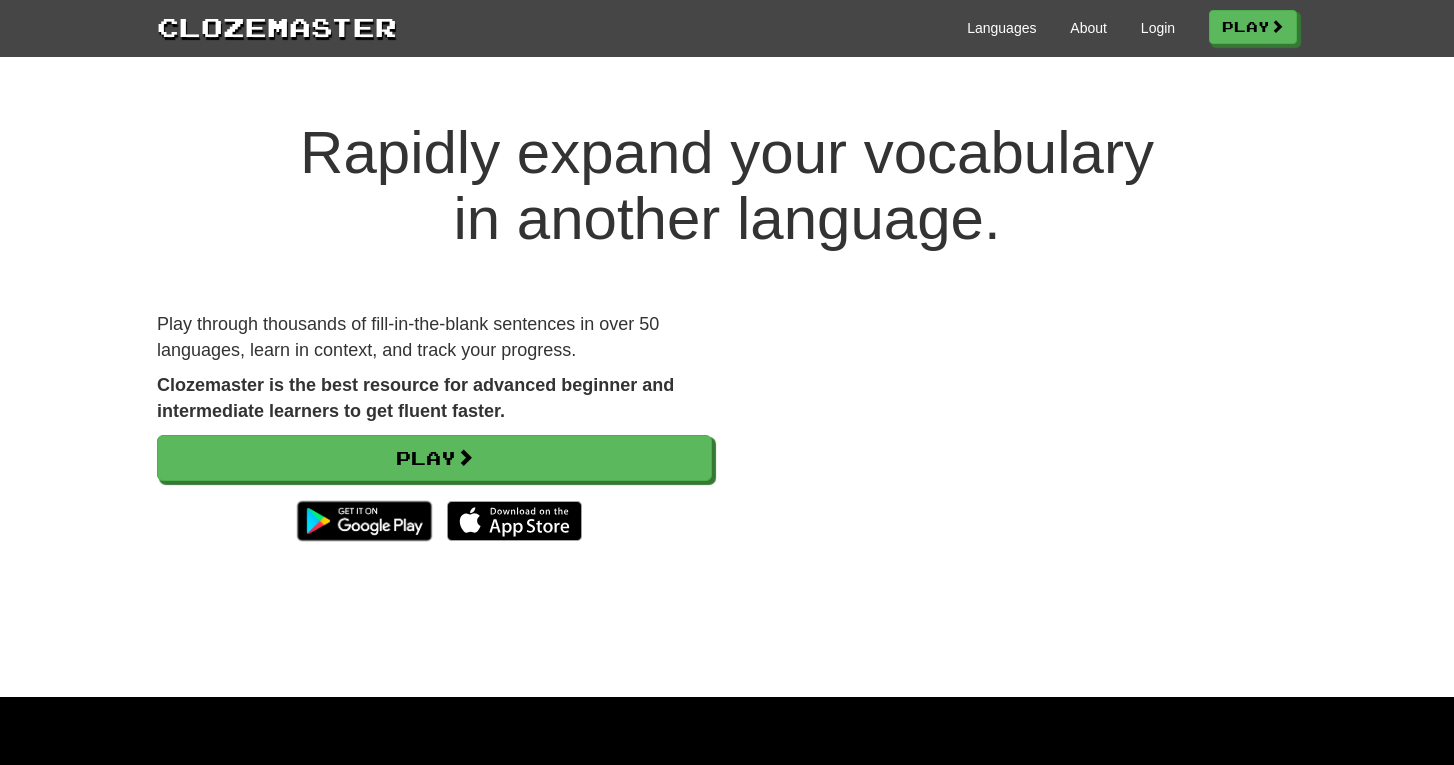 scroll, scrollTop: 0, scrollLeft: 0, axis: both 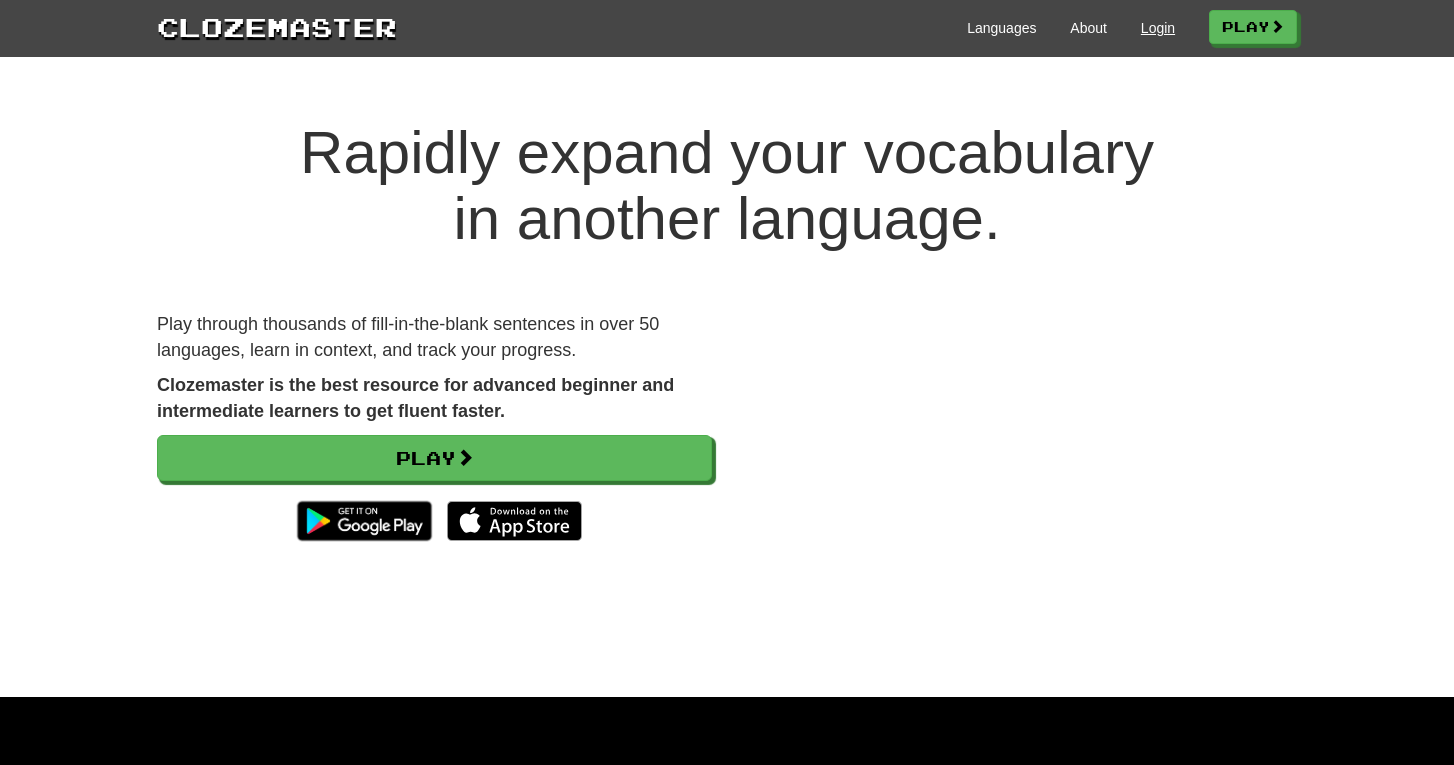 click on "Login" at bounding box center [1158, 28] 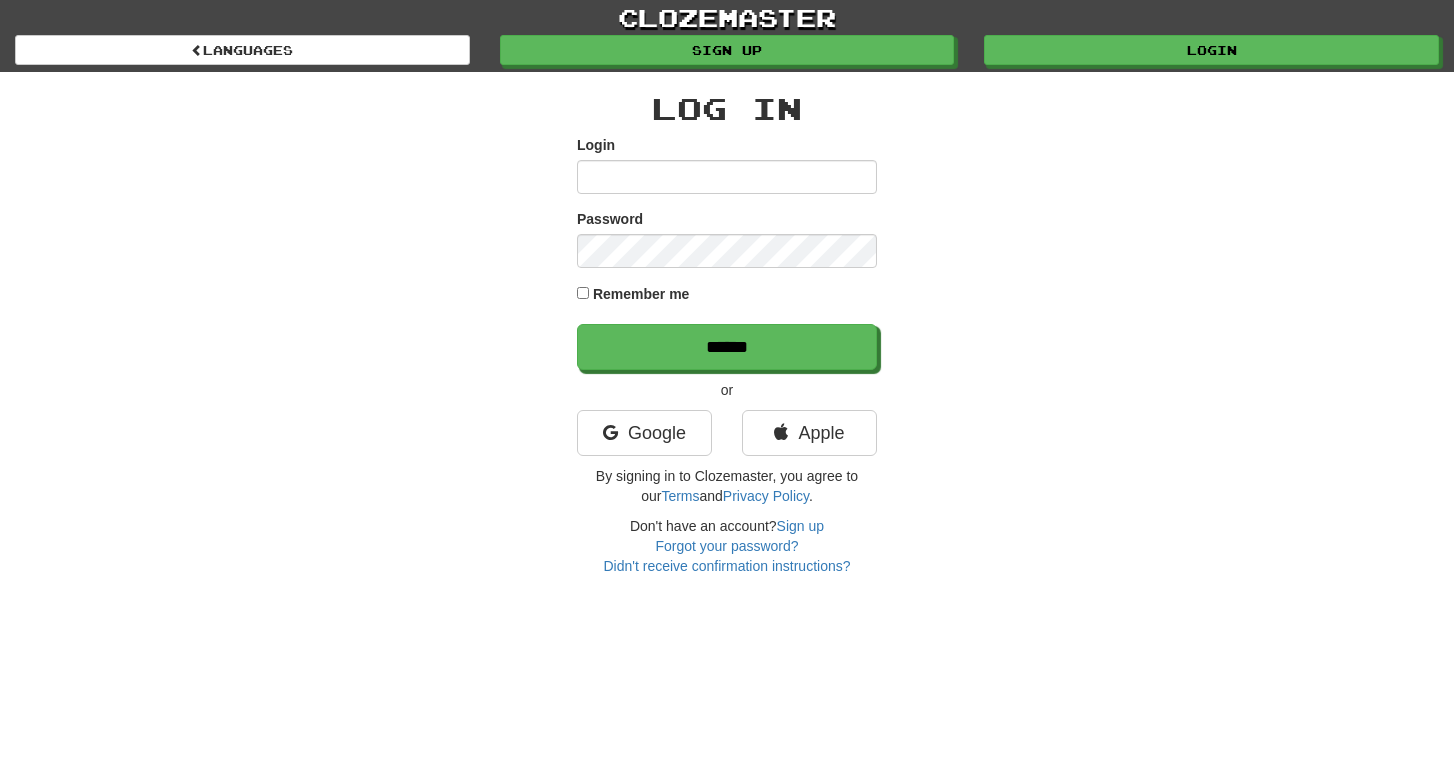 scroll, scrollTop: 0, scrollLeft: 0, axis: both 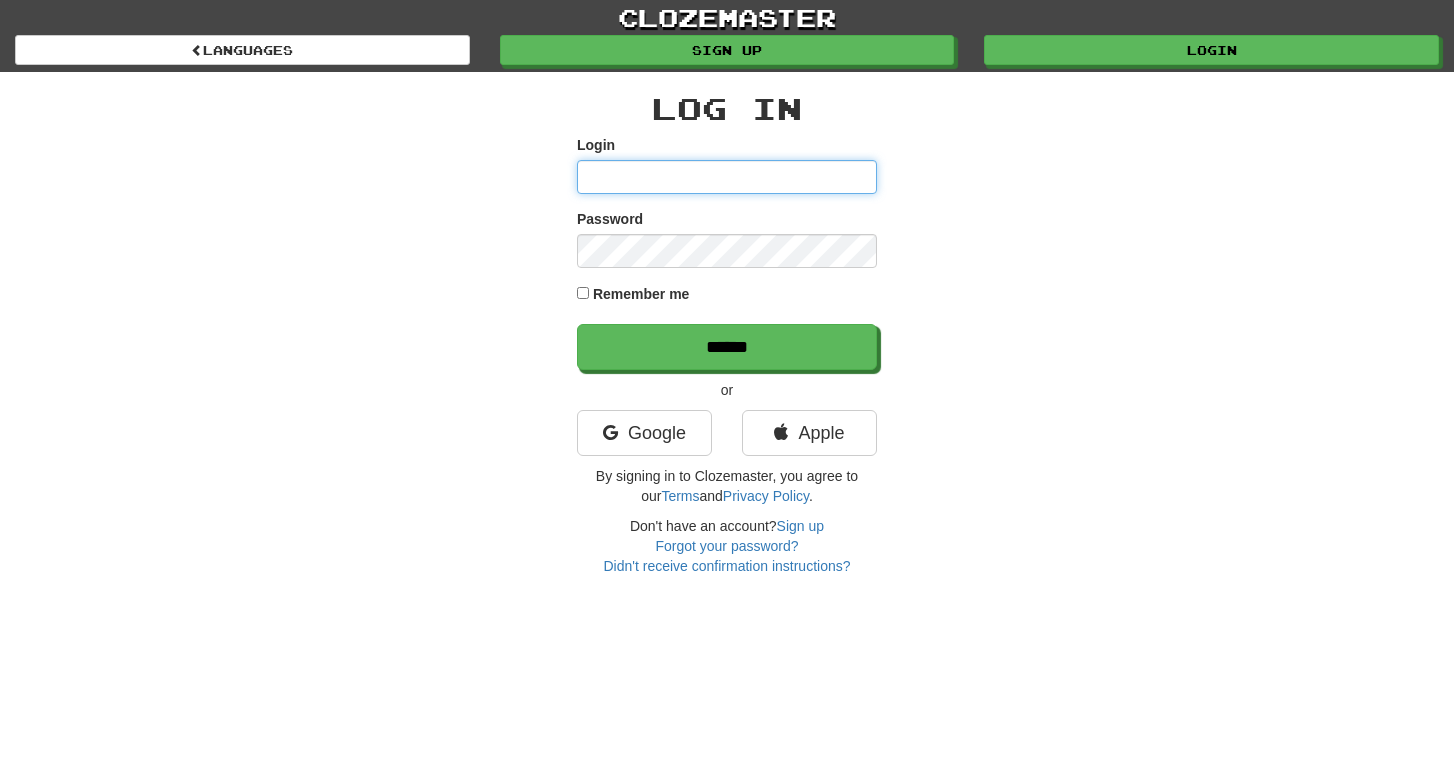 type on "**********" 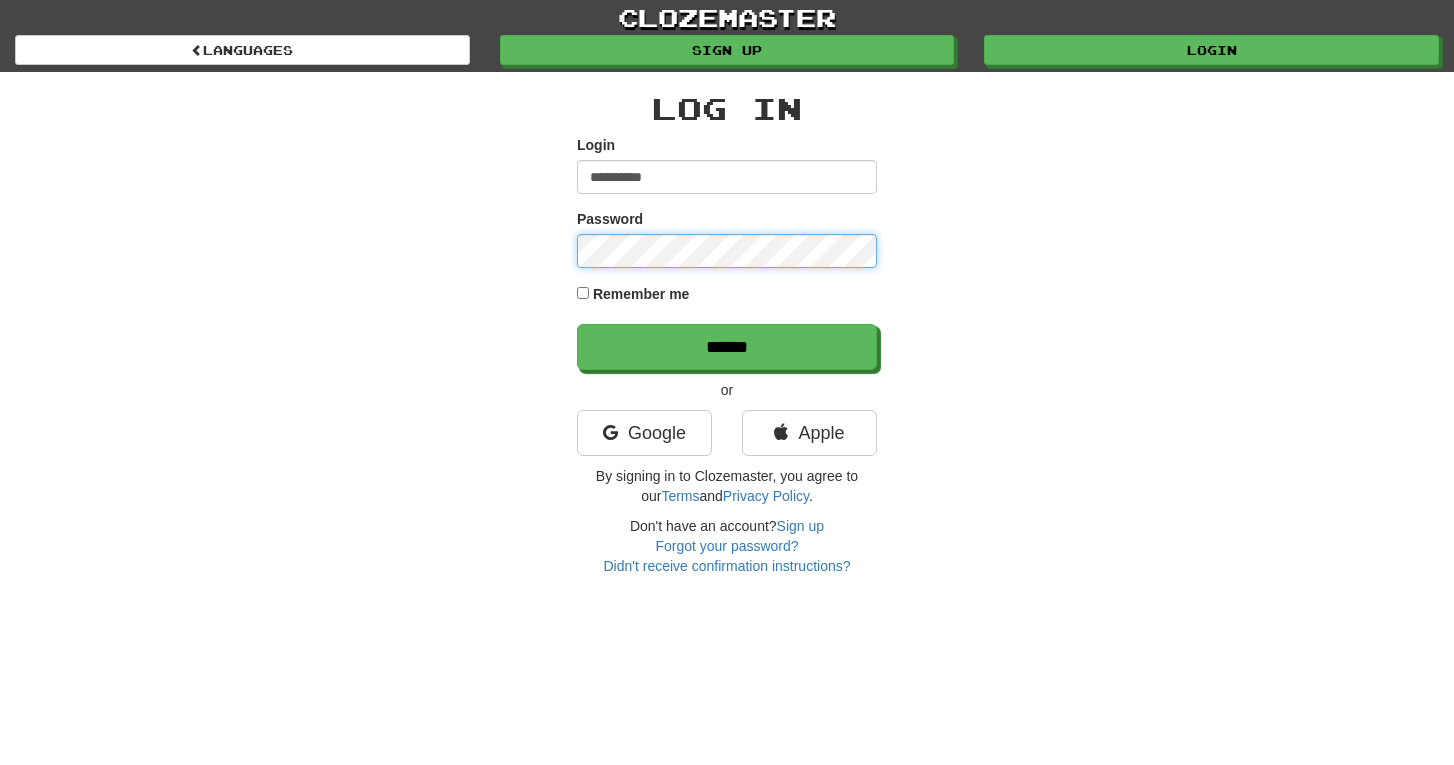 click on "******" at bounding box center [727, 347] 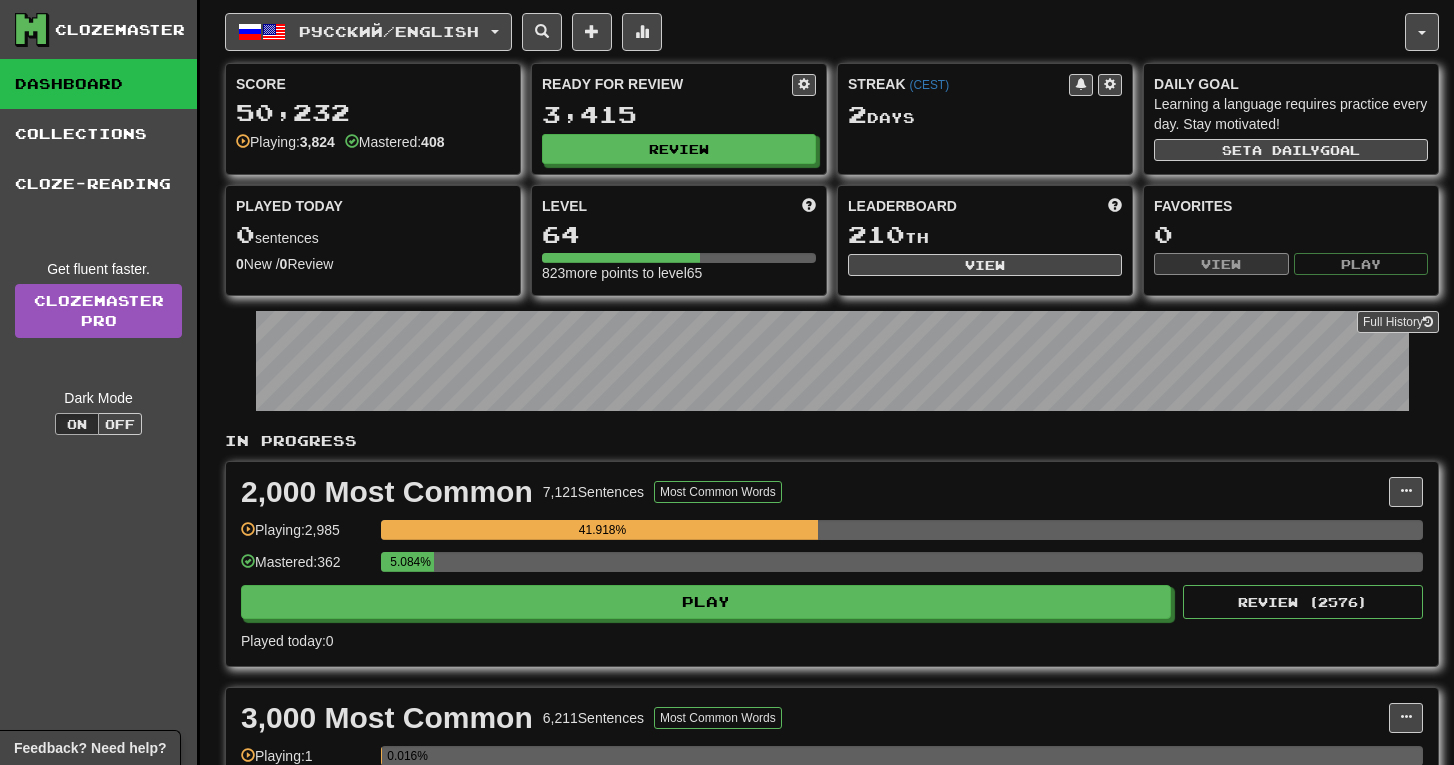 scroll, scrollTop: 0, scrollLeft: 0, axis: both 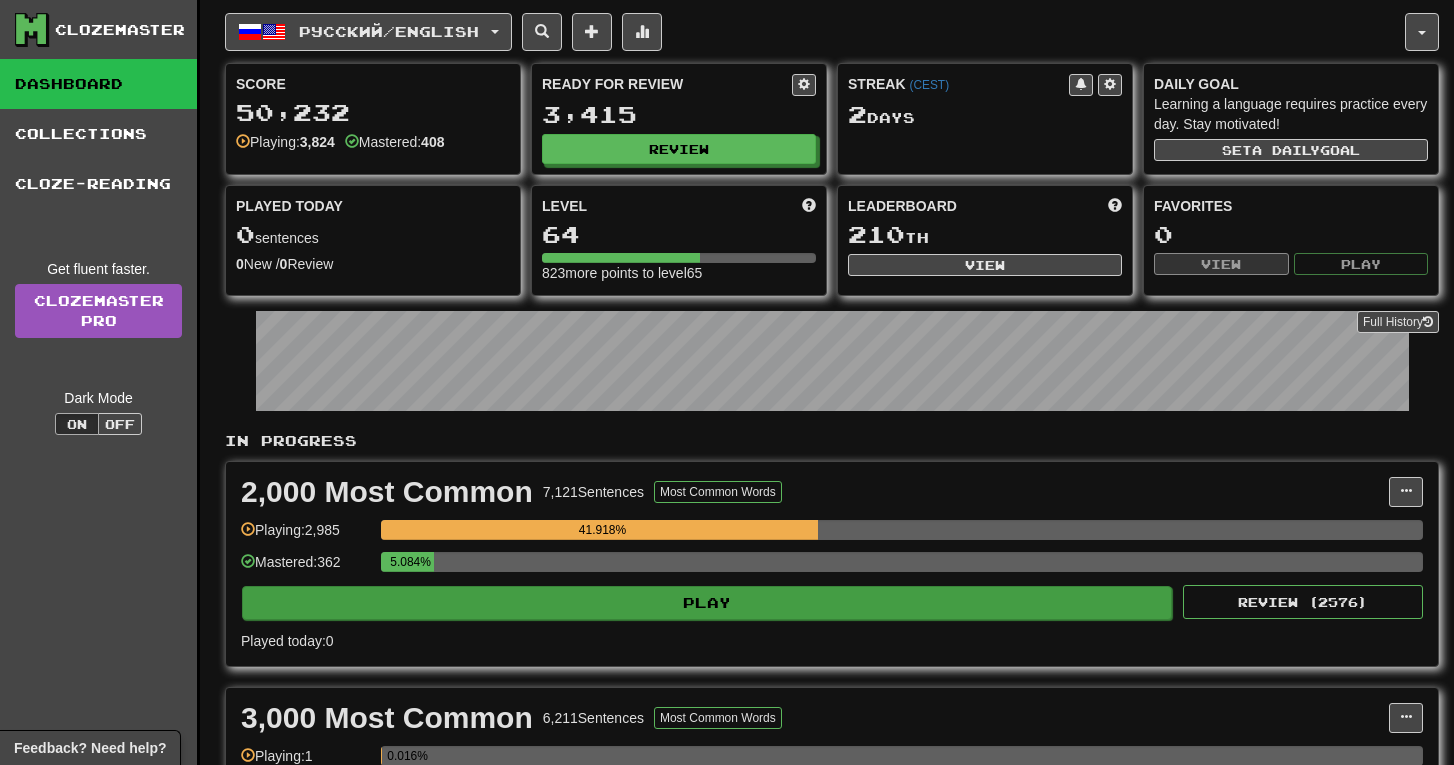 click on "Play" at bounding box center (707, 603) 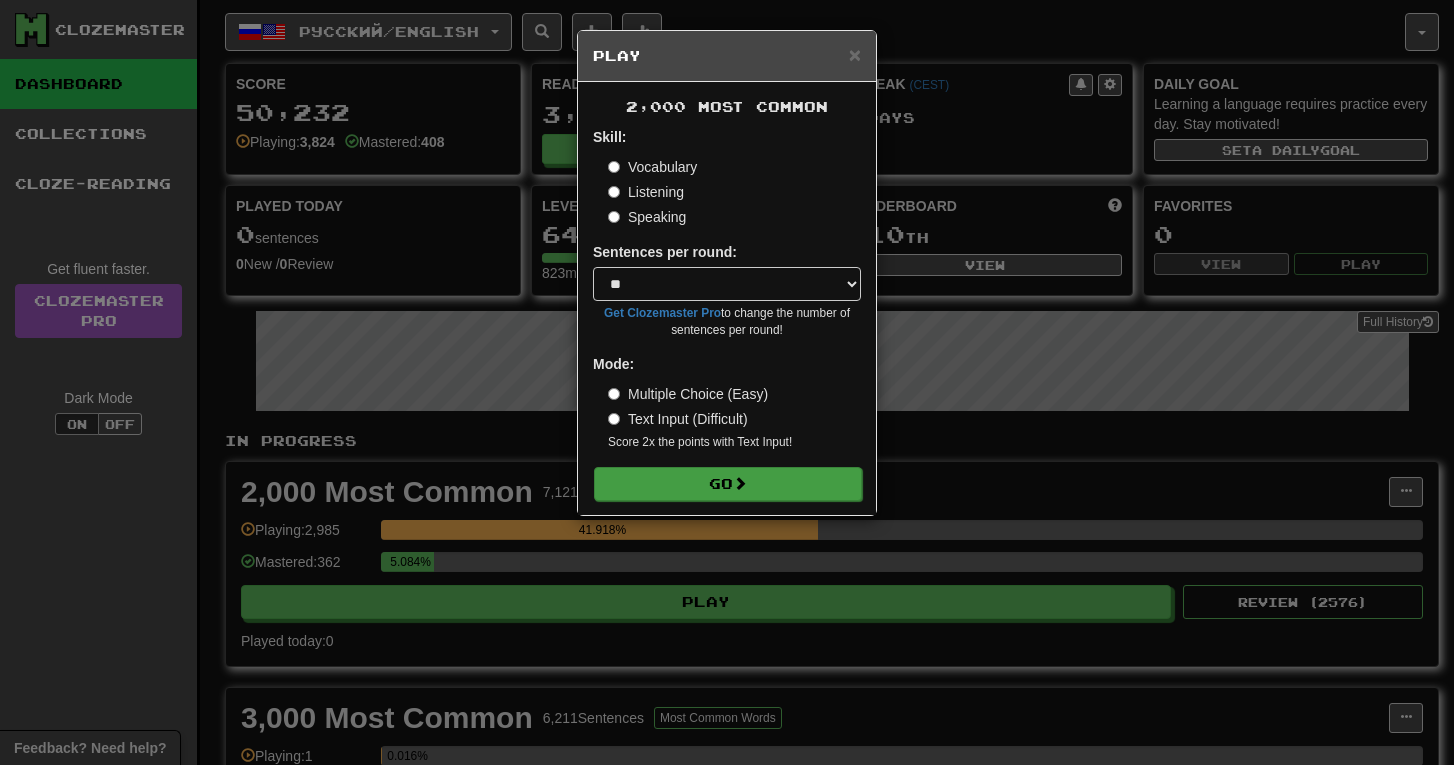 click on "Go" at bounding box center (728, 484) 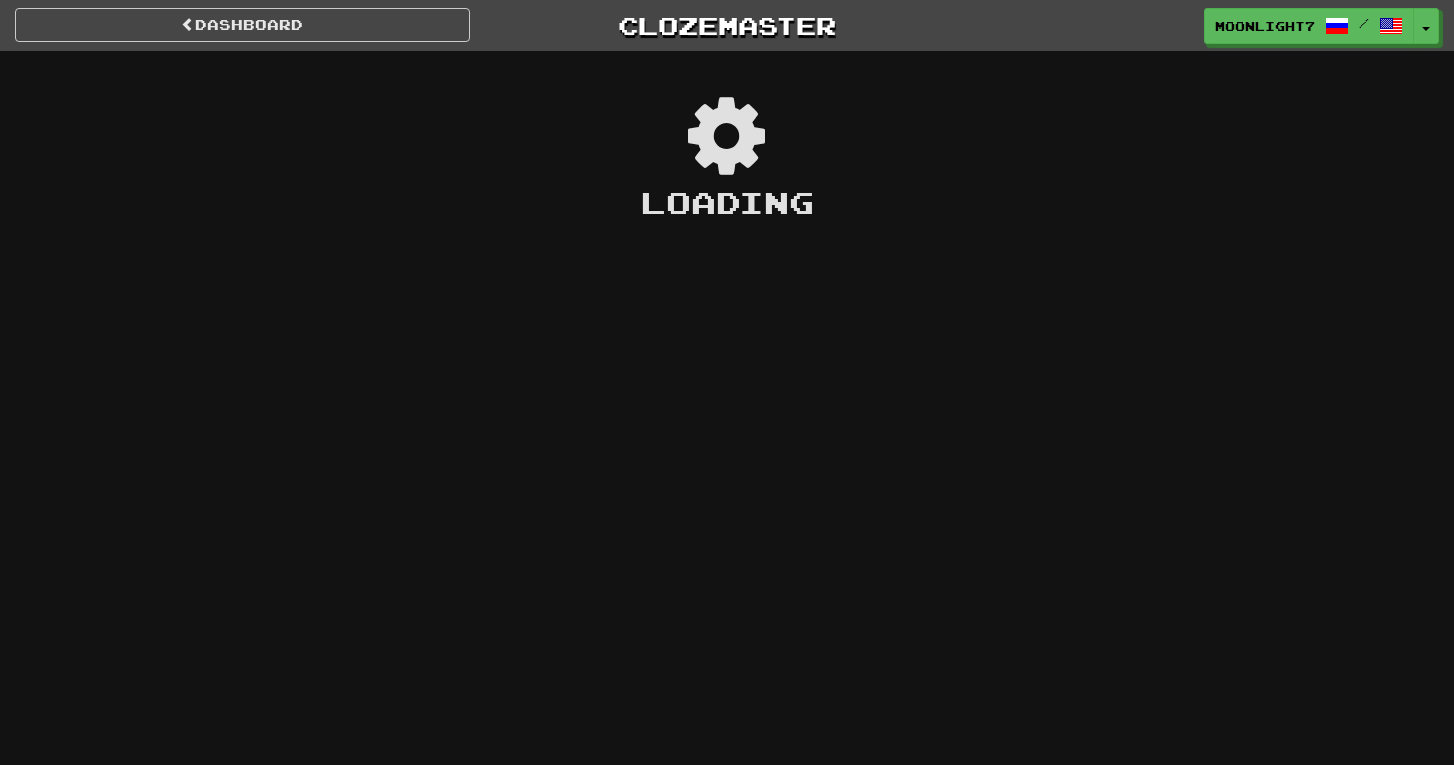 scroll, scrollTop: 0, scrollLeft: 0, axis: both 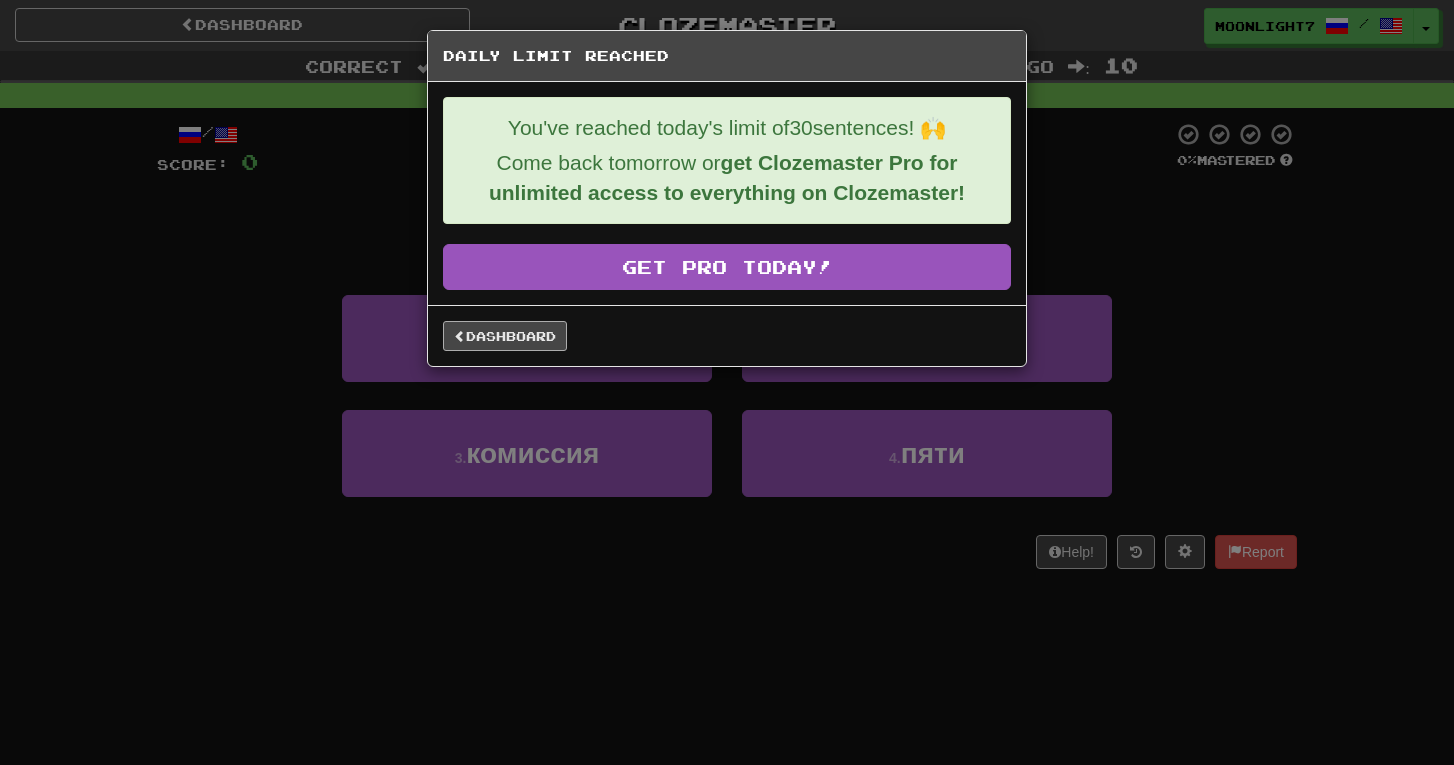 click on "Dashboard" at bounding box center [505, 336] 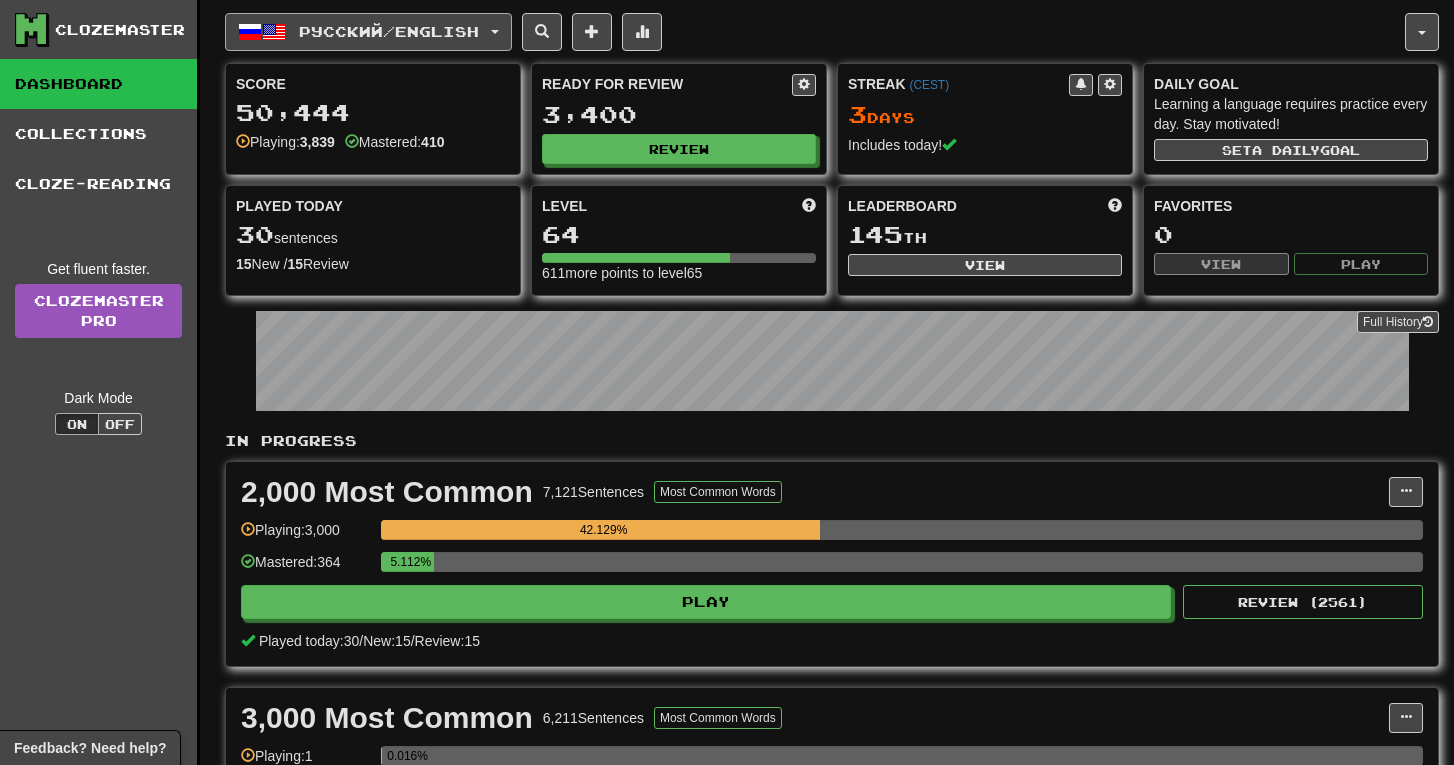 scroll, scrollTop: 0, scrollLeft: 0, axis: both 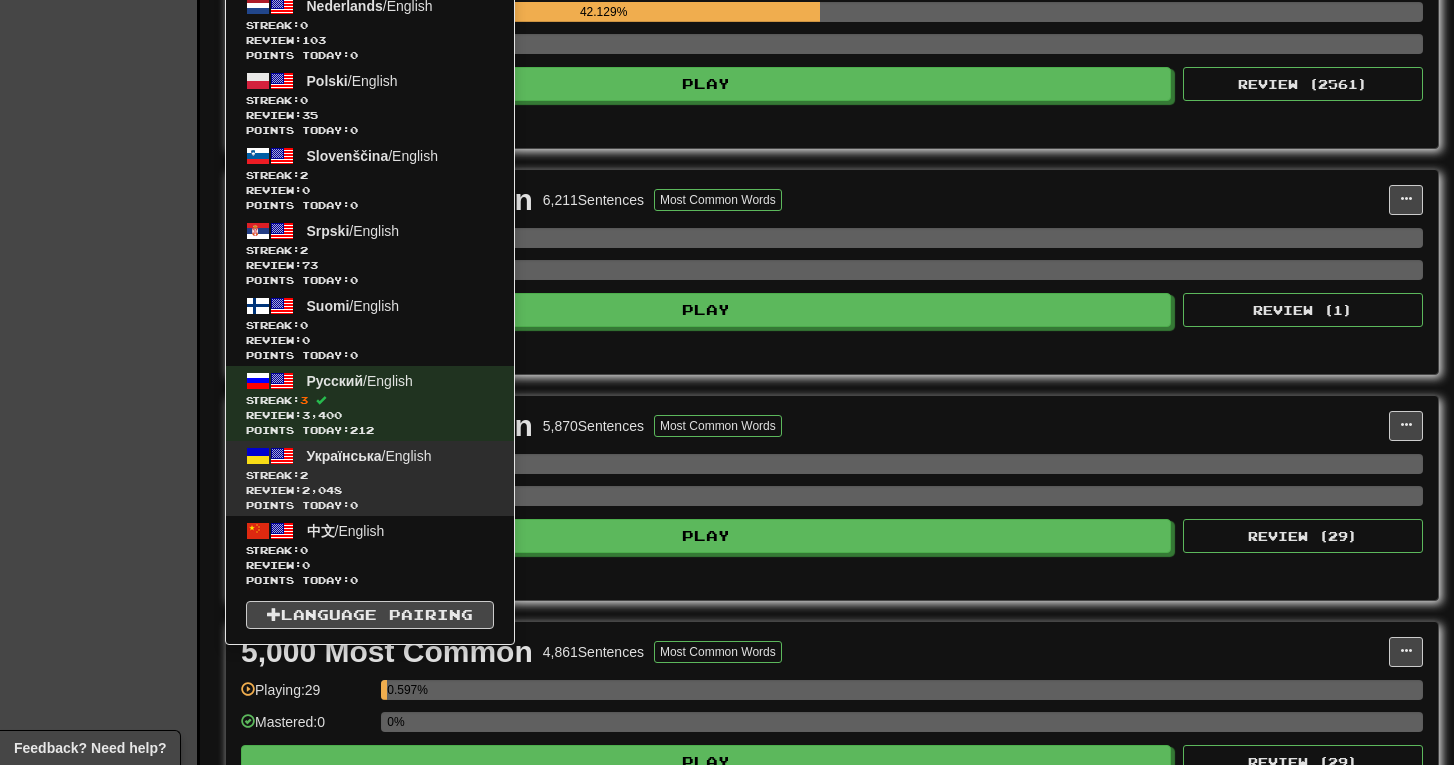 click on "Streak:  2" at bounding box center [370, 475] 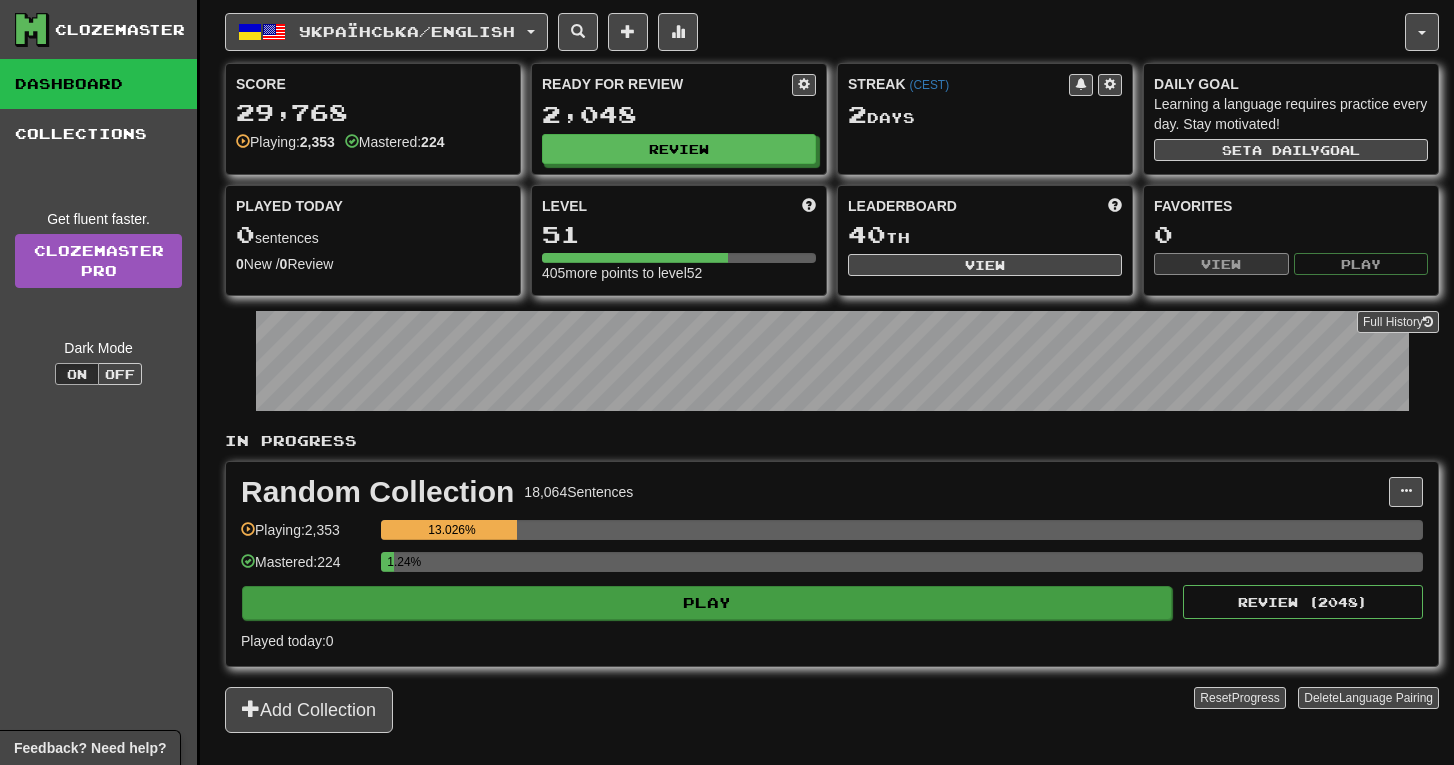 scroll, scrollTop: 0, scrollLeft: 0, axis: both 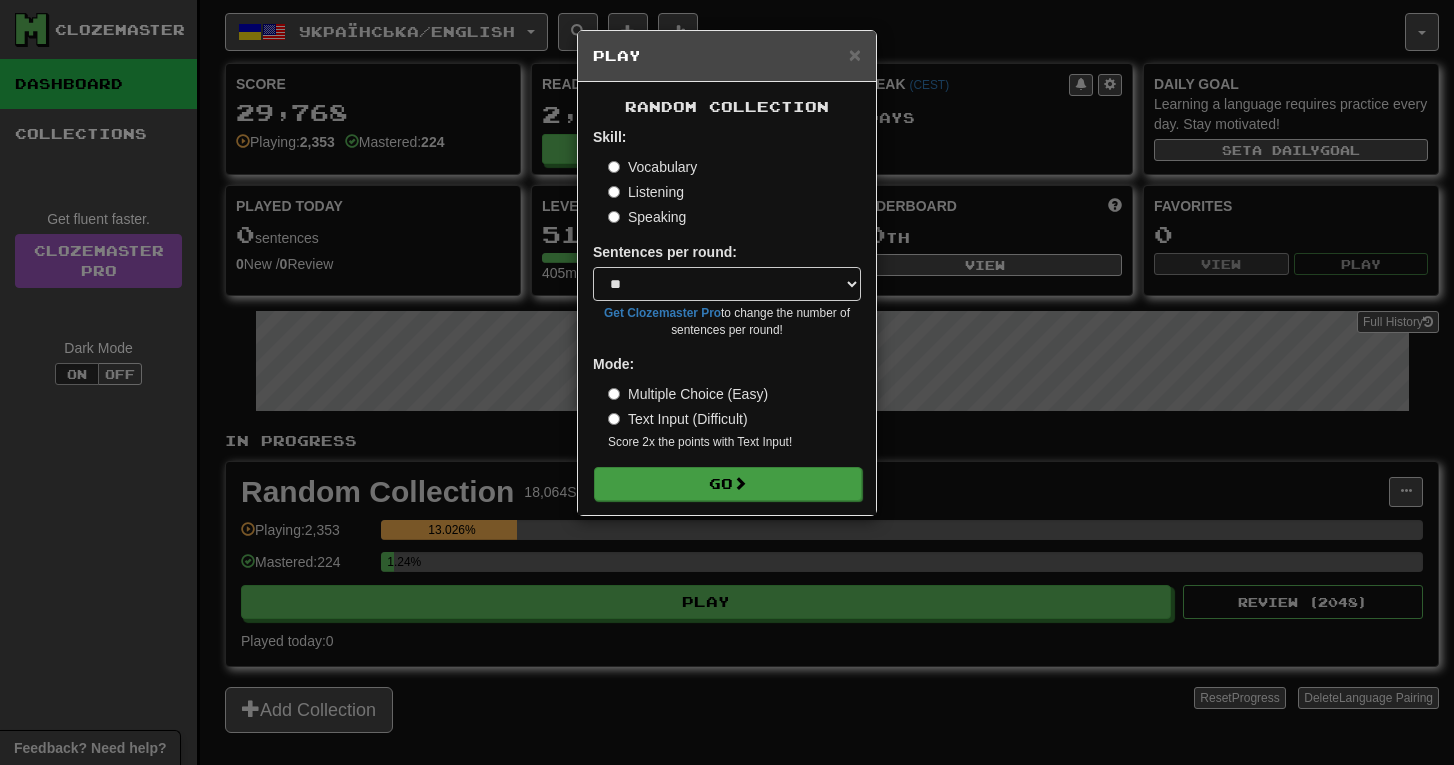click on "Go" at bounding box center [728, 484] 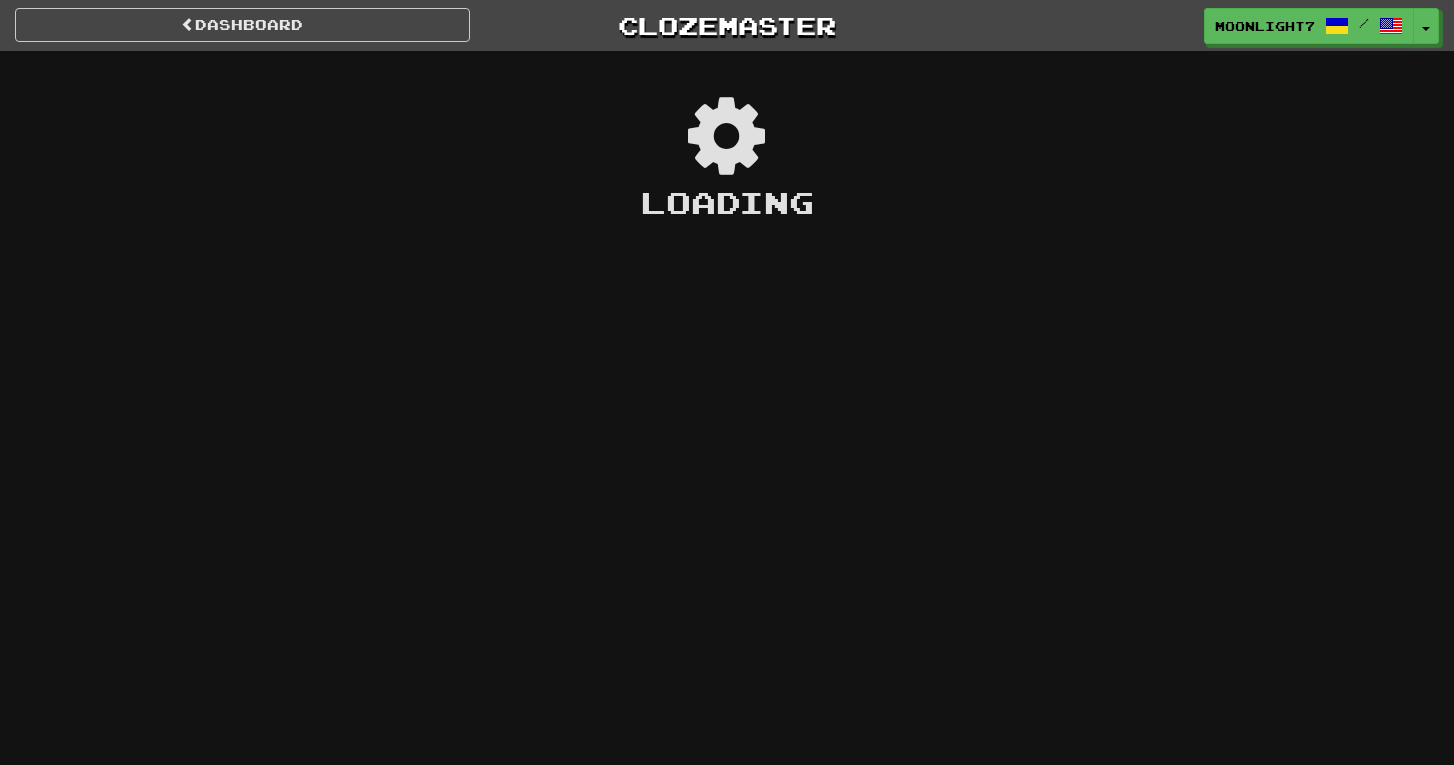 scroll, scrollTop: 0, scrollLeft: 0, axis: both 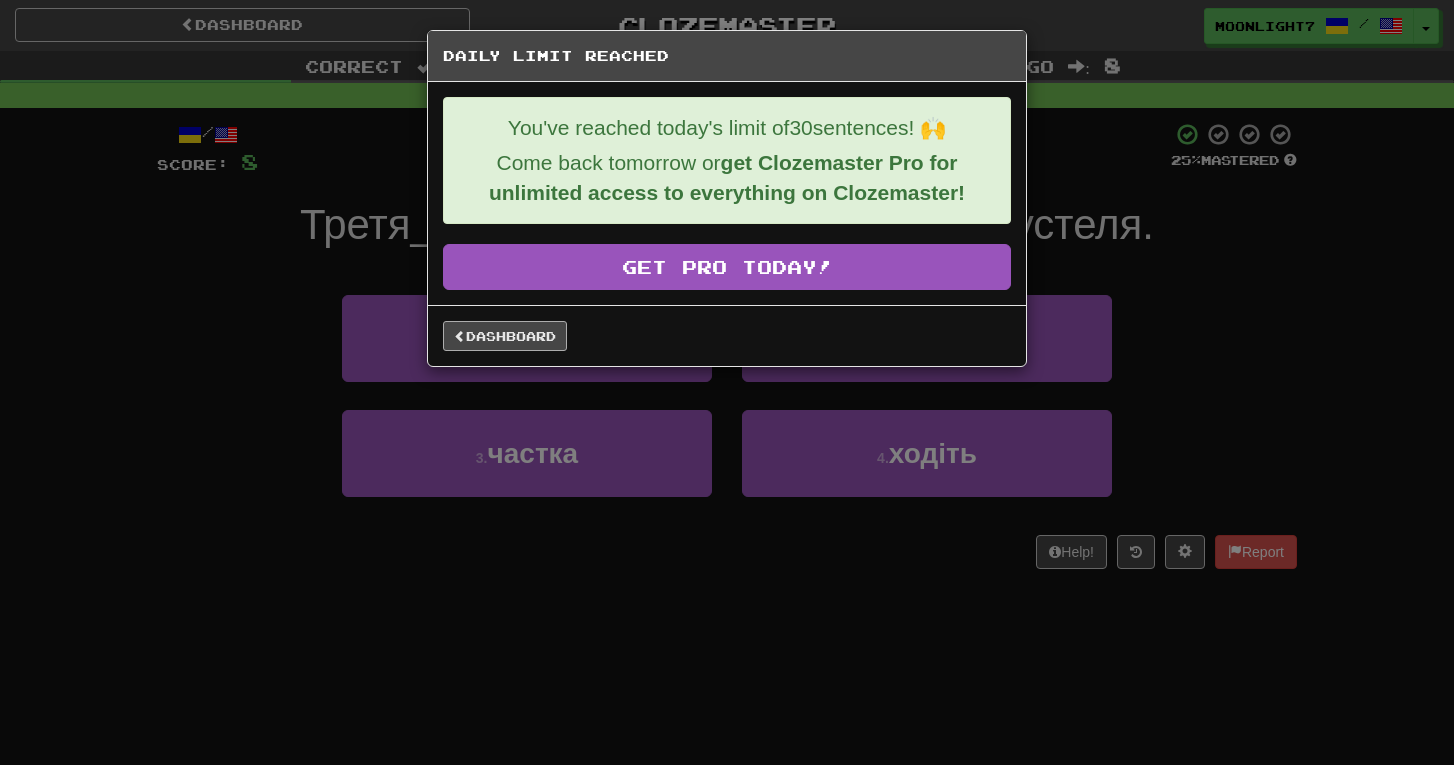 click on "Dashboard" at bounding box center (505, 336) 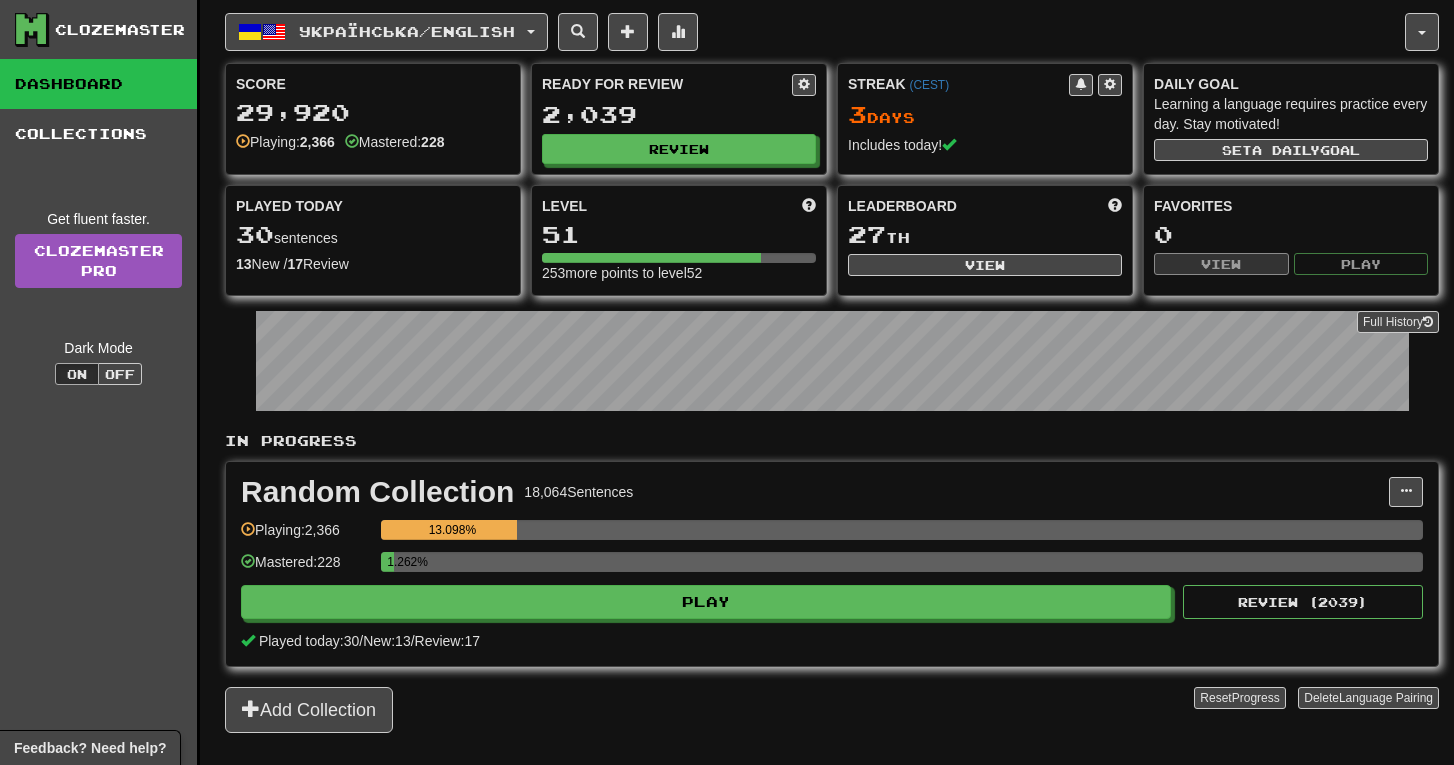 scroll, scrollTop: 0, scrollLeft: 0, axis: both 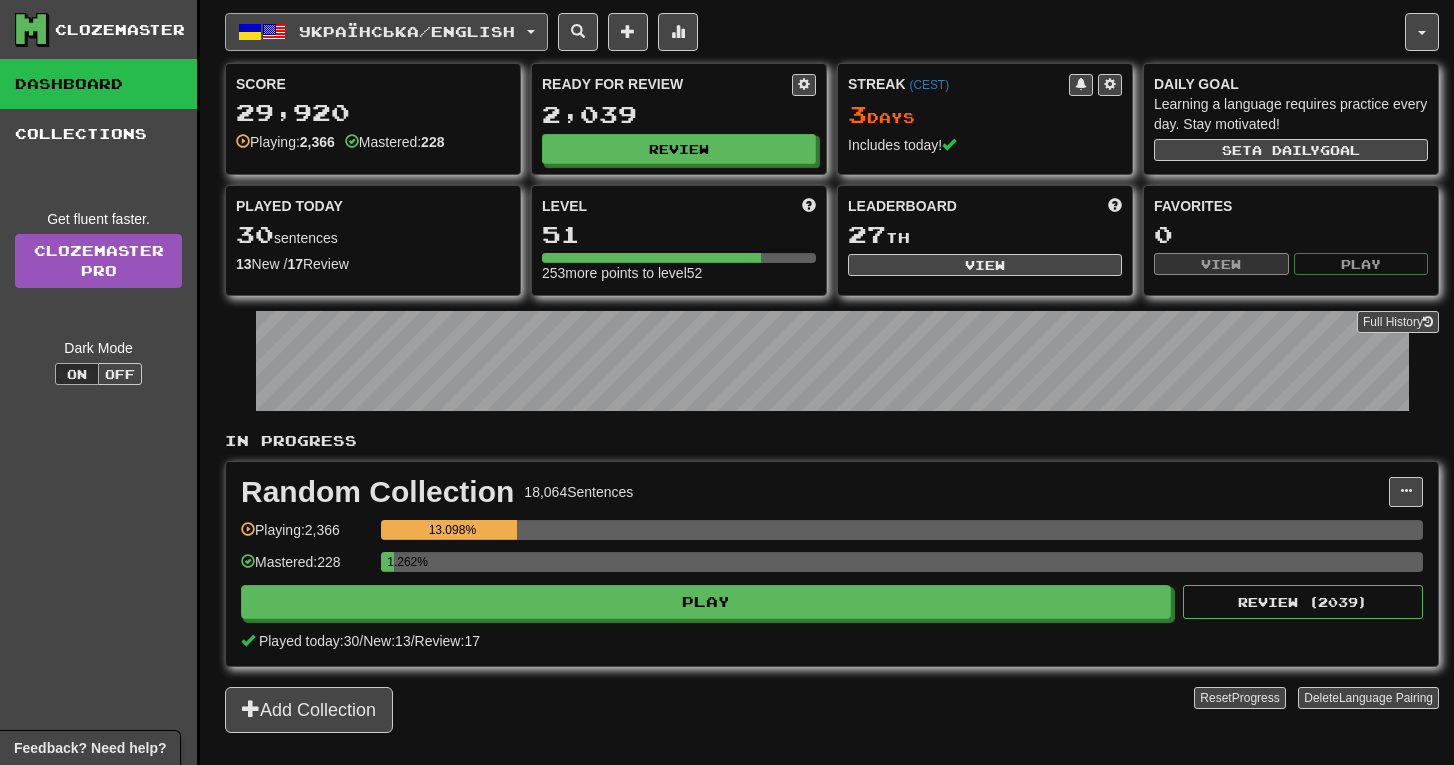 click on "Українська  /  English" at bounding box center [386, 32] 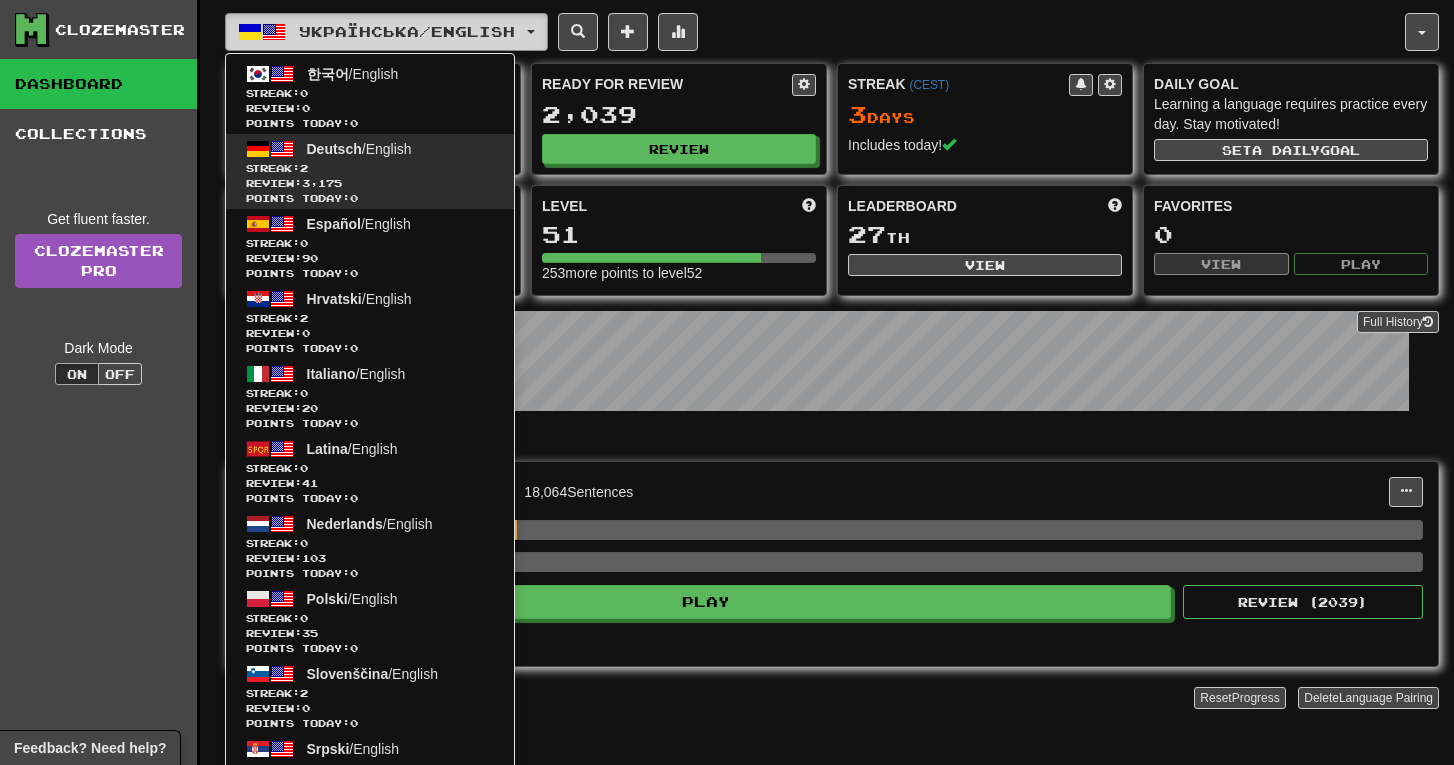 scroll, scrollTop: 0, scrollLeft: 0, axis: both 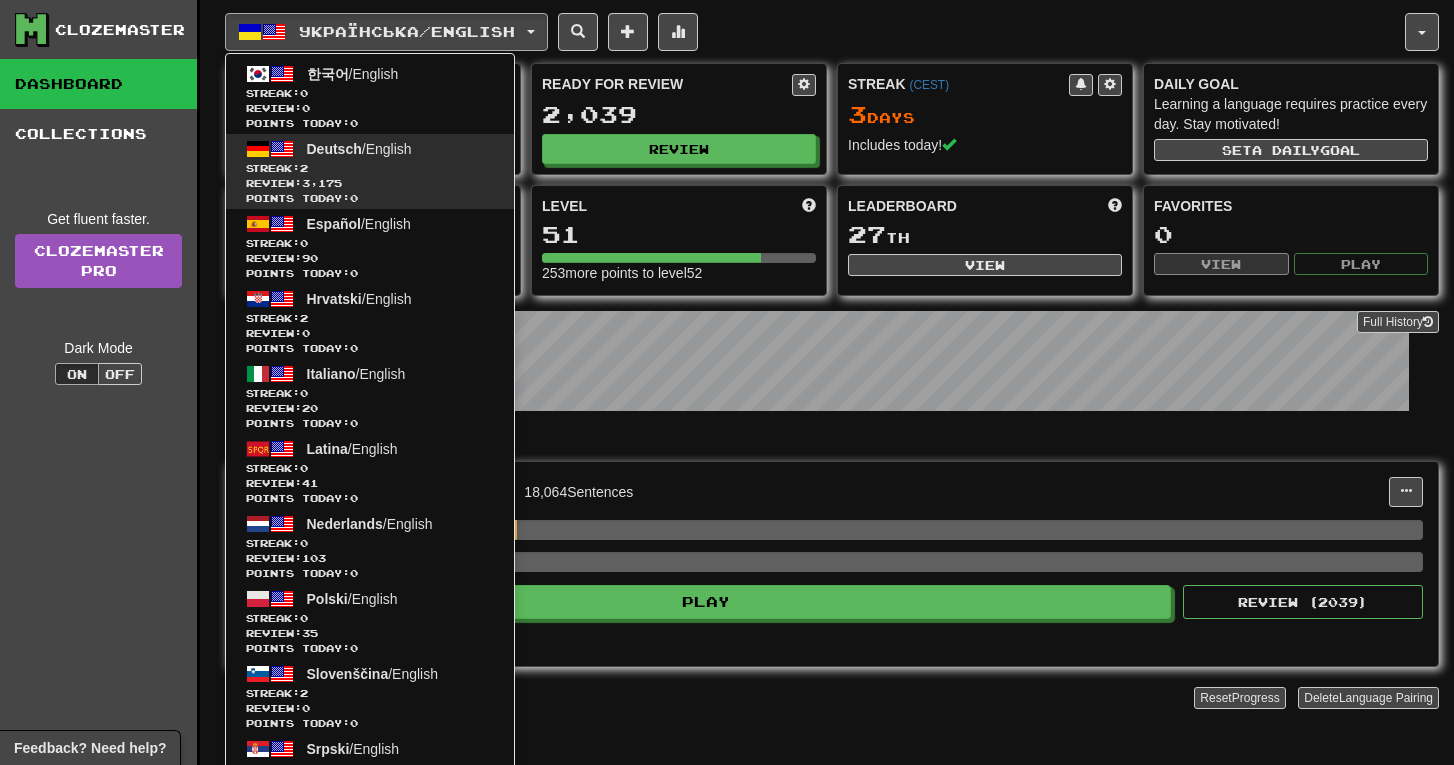 click on "Review:  3,175" at bounding box center (370, 183) 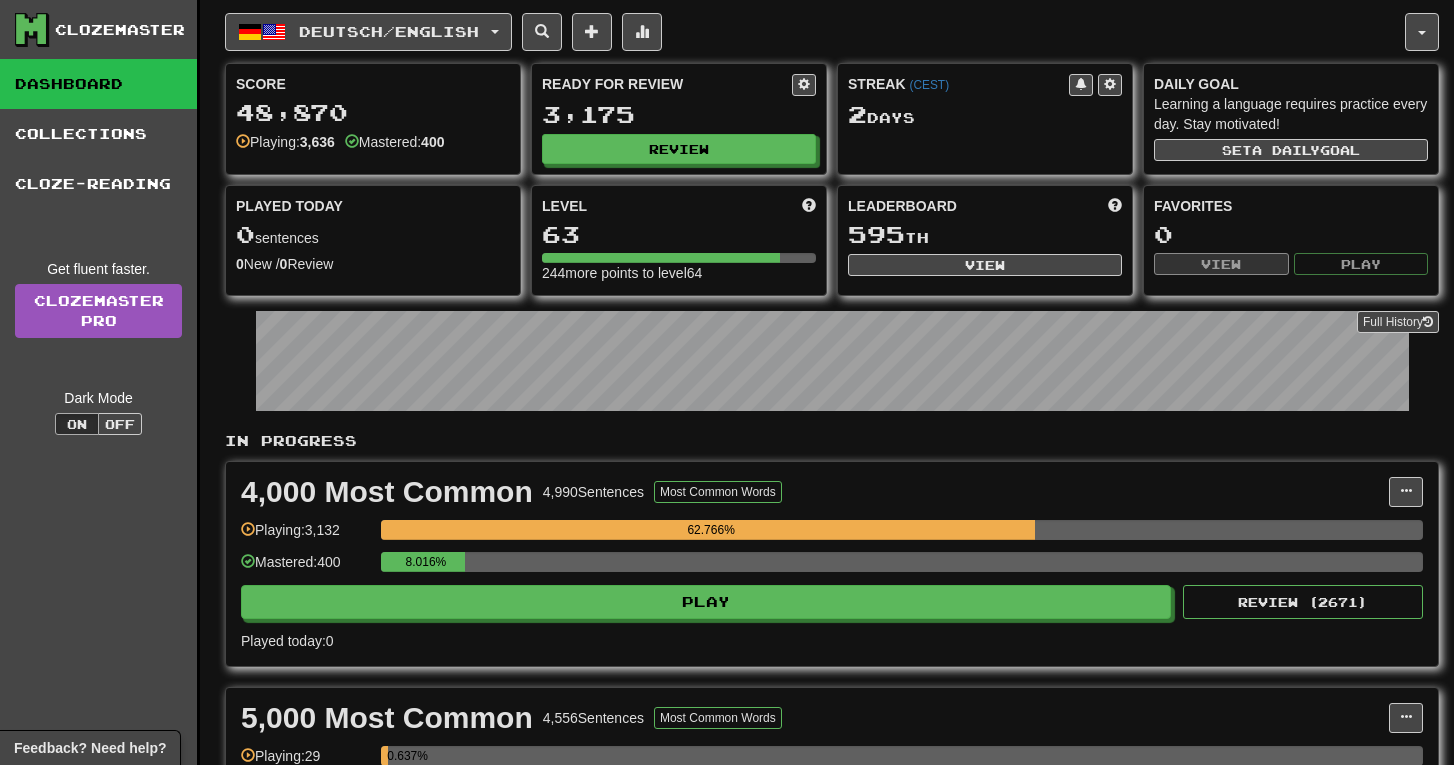 scroll, scrollTop: 0, scrollLeft: 0, axis: both 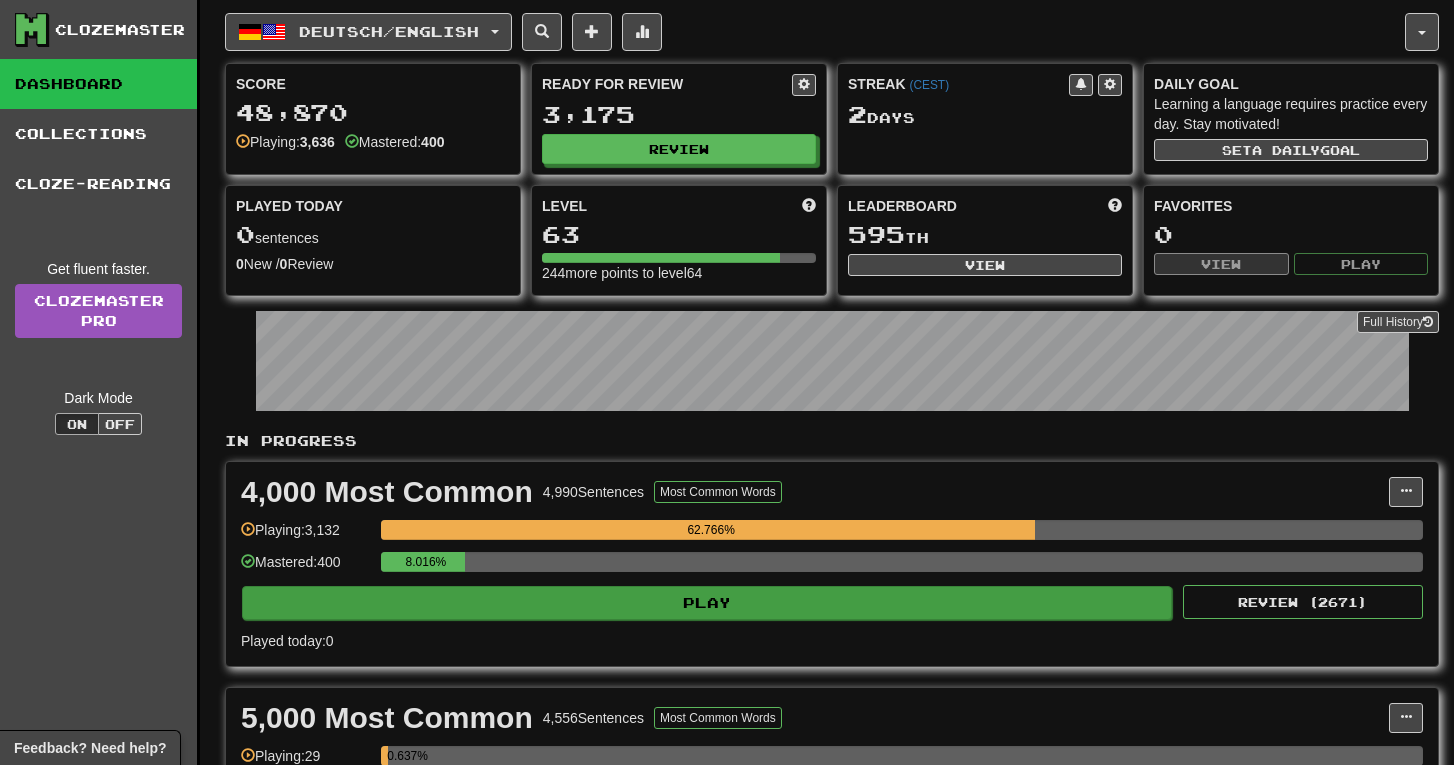 click on "Play" at bounding box center [707, 603] 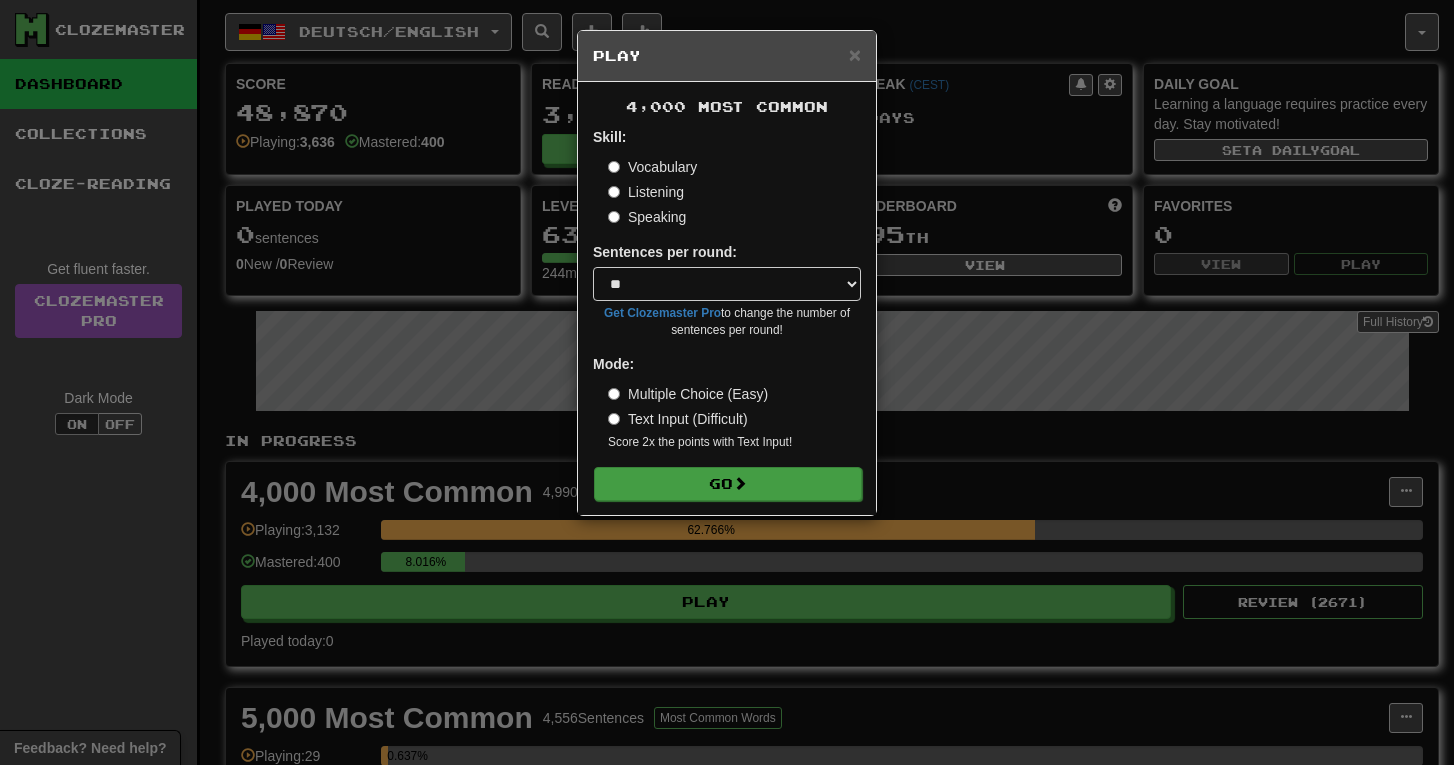 click on "Go" at bounding box center [728, 484] 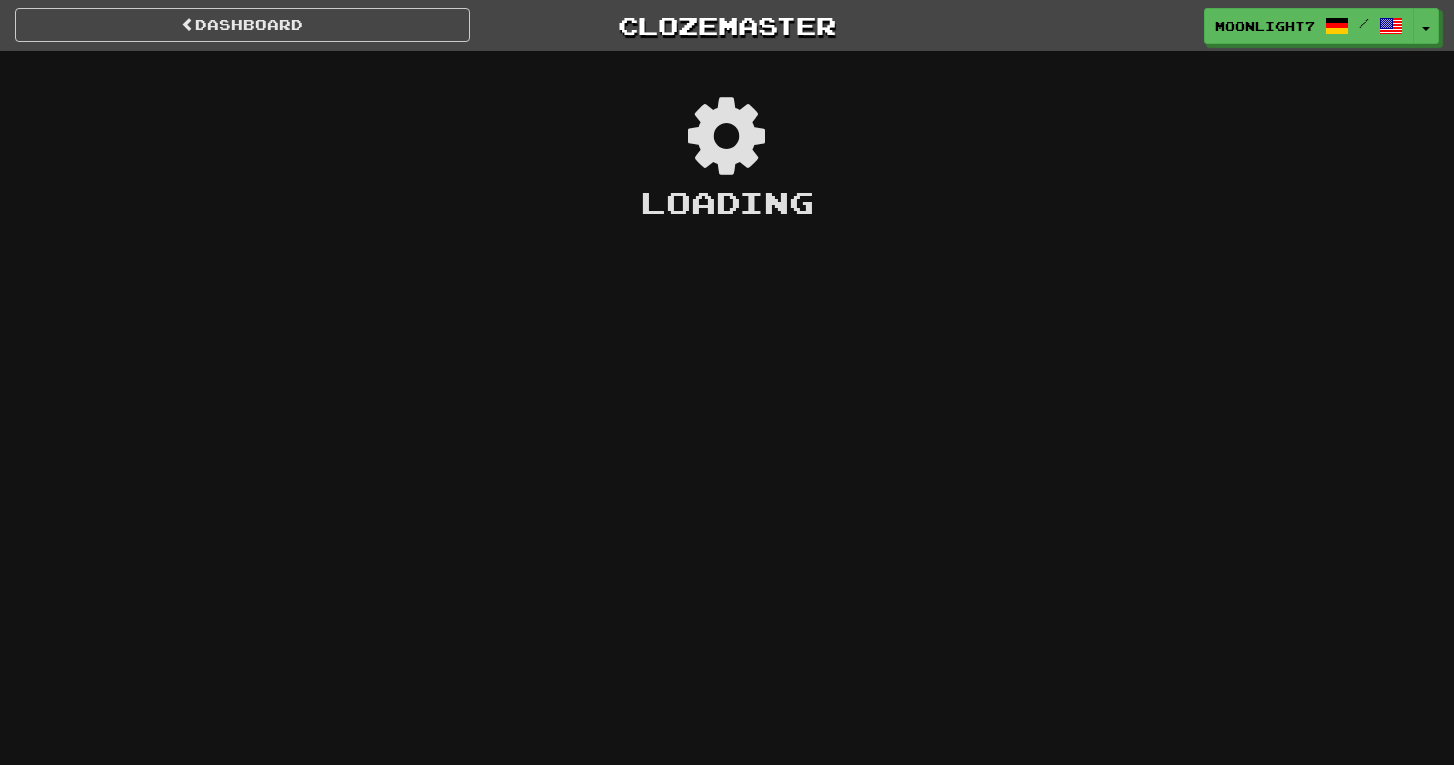 scroll, scrollTop: 0, scrollLeft: 0, axis: both 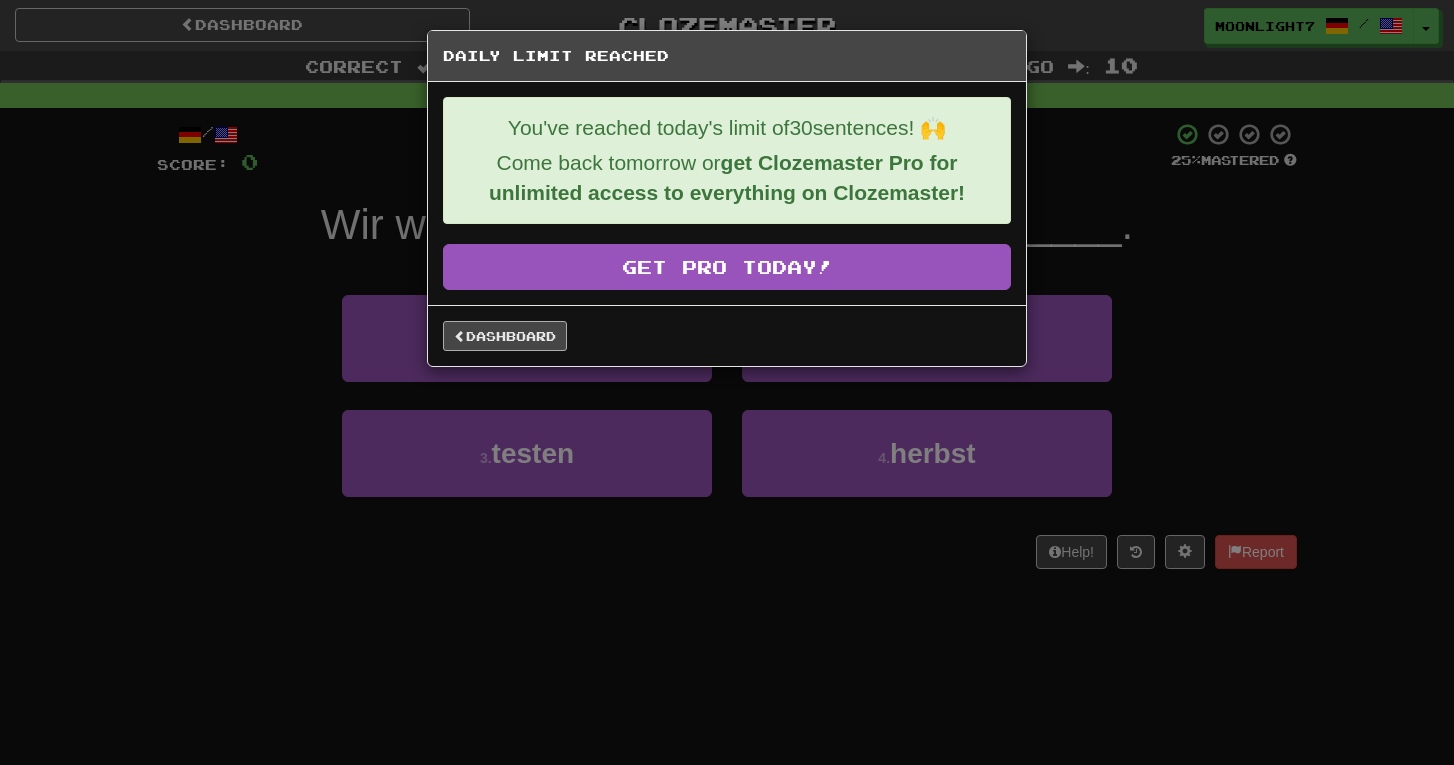 click on "Dashboard" at bounding box center [505, 336] 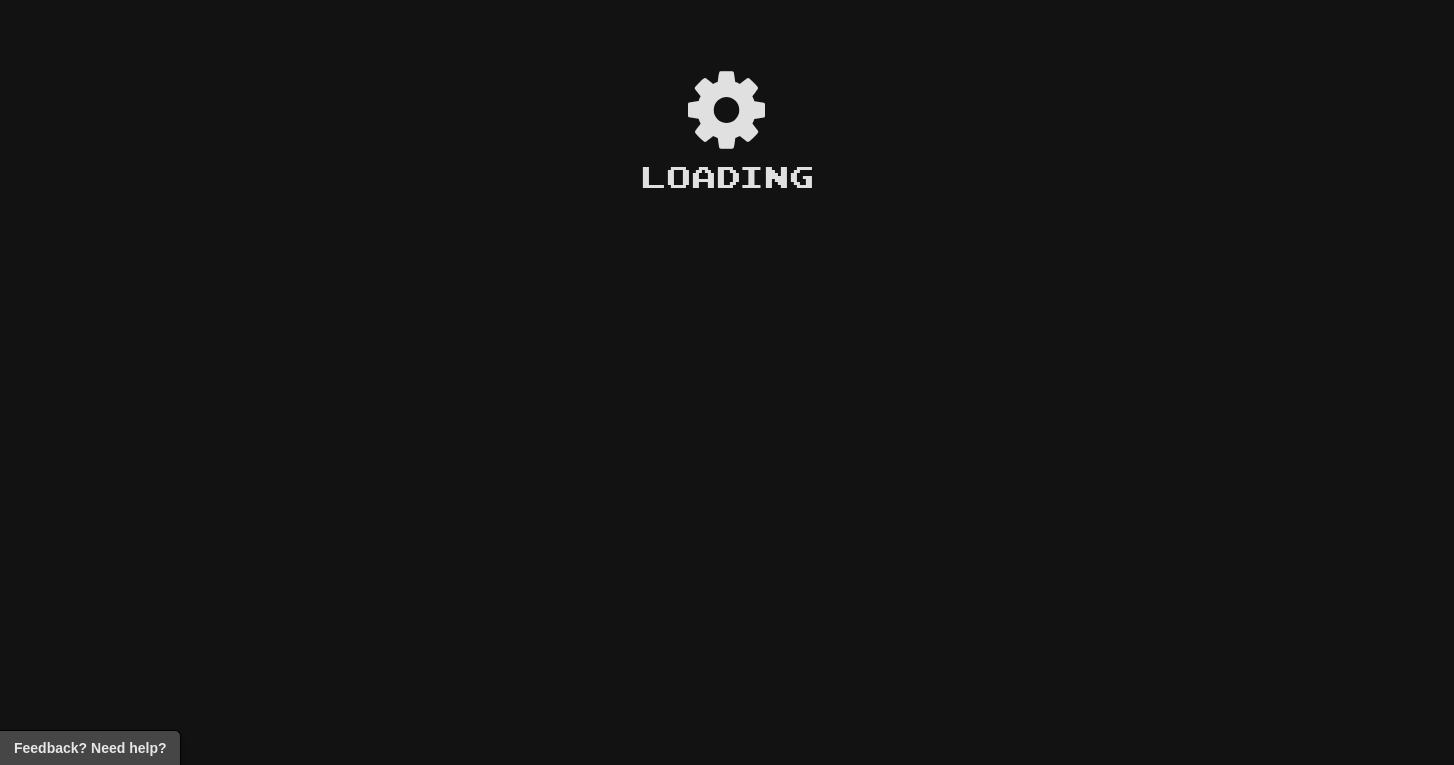scroll, scrollTop: 0, scrollLeft: 0, axis: both 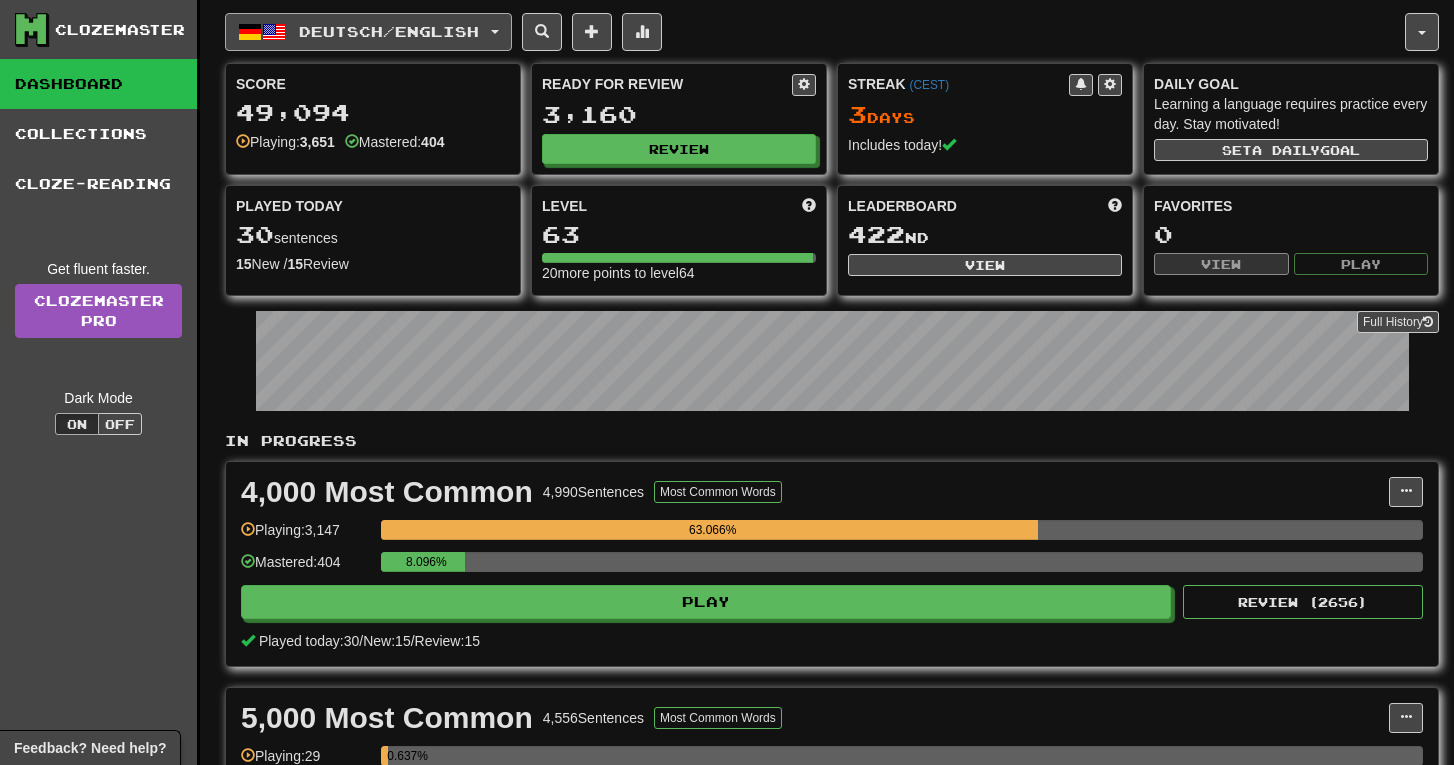 click on "Deutsch  /  English" at bounding box center [389, 31] 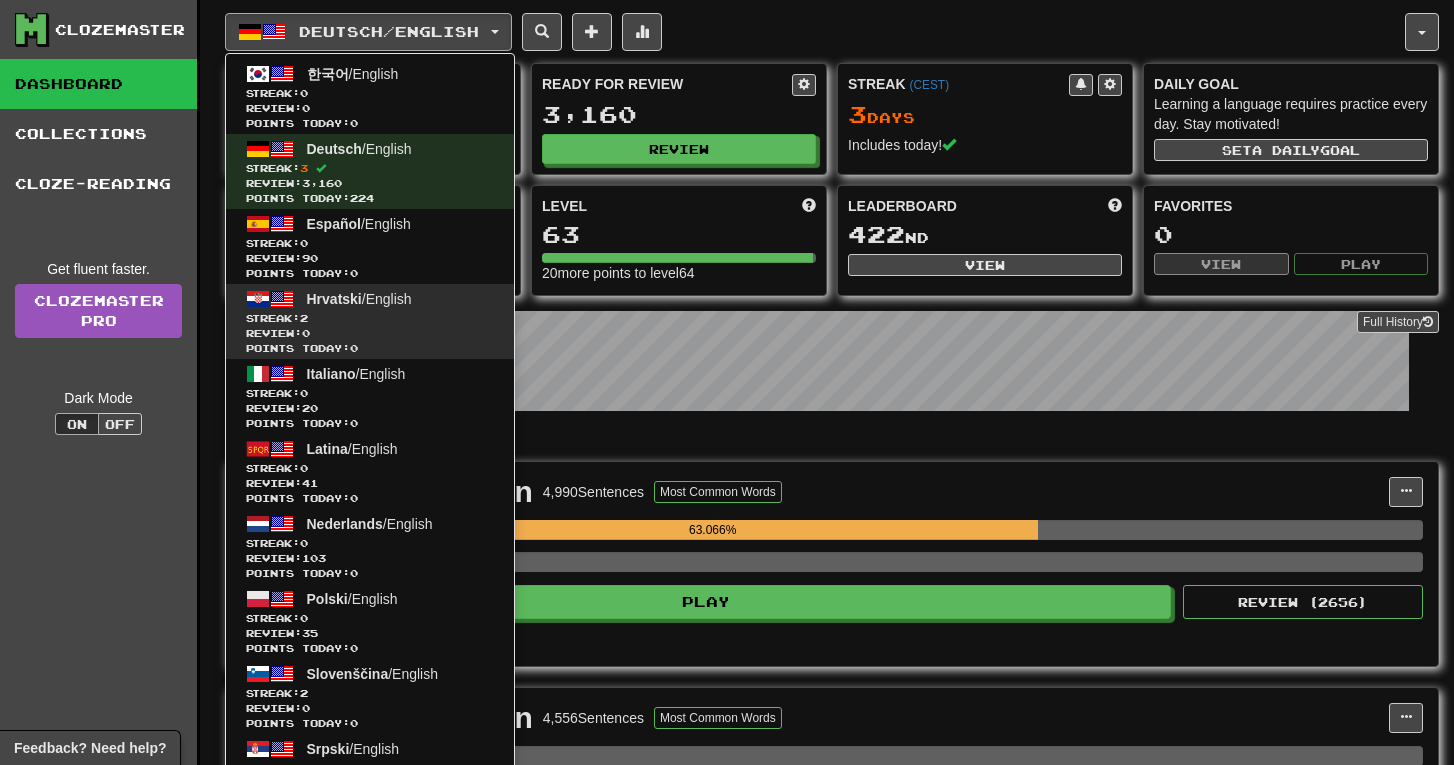 click on "Streak:  2" at bounding box center [370, 318] 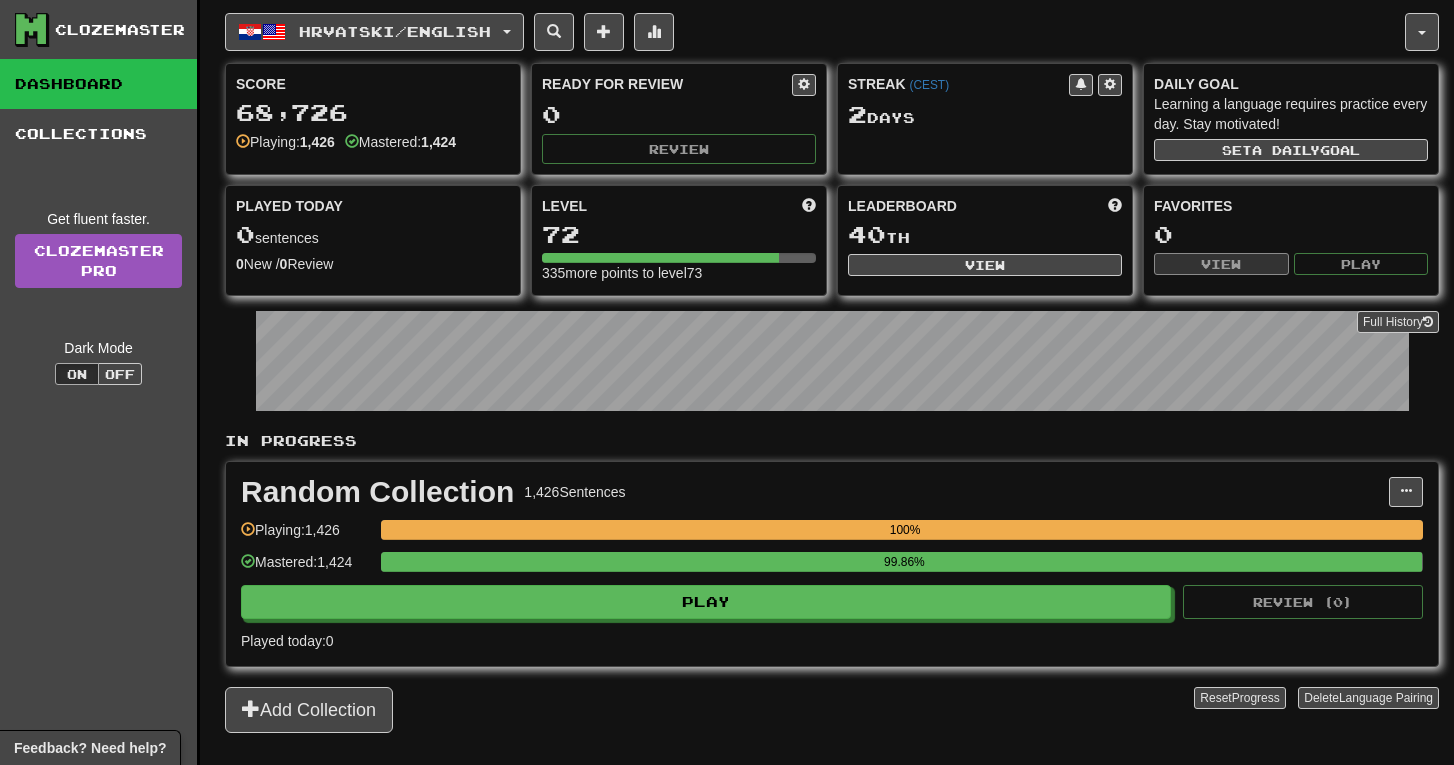 scroll, scrollTop: 0, scrollLeft: 0, axis: both 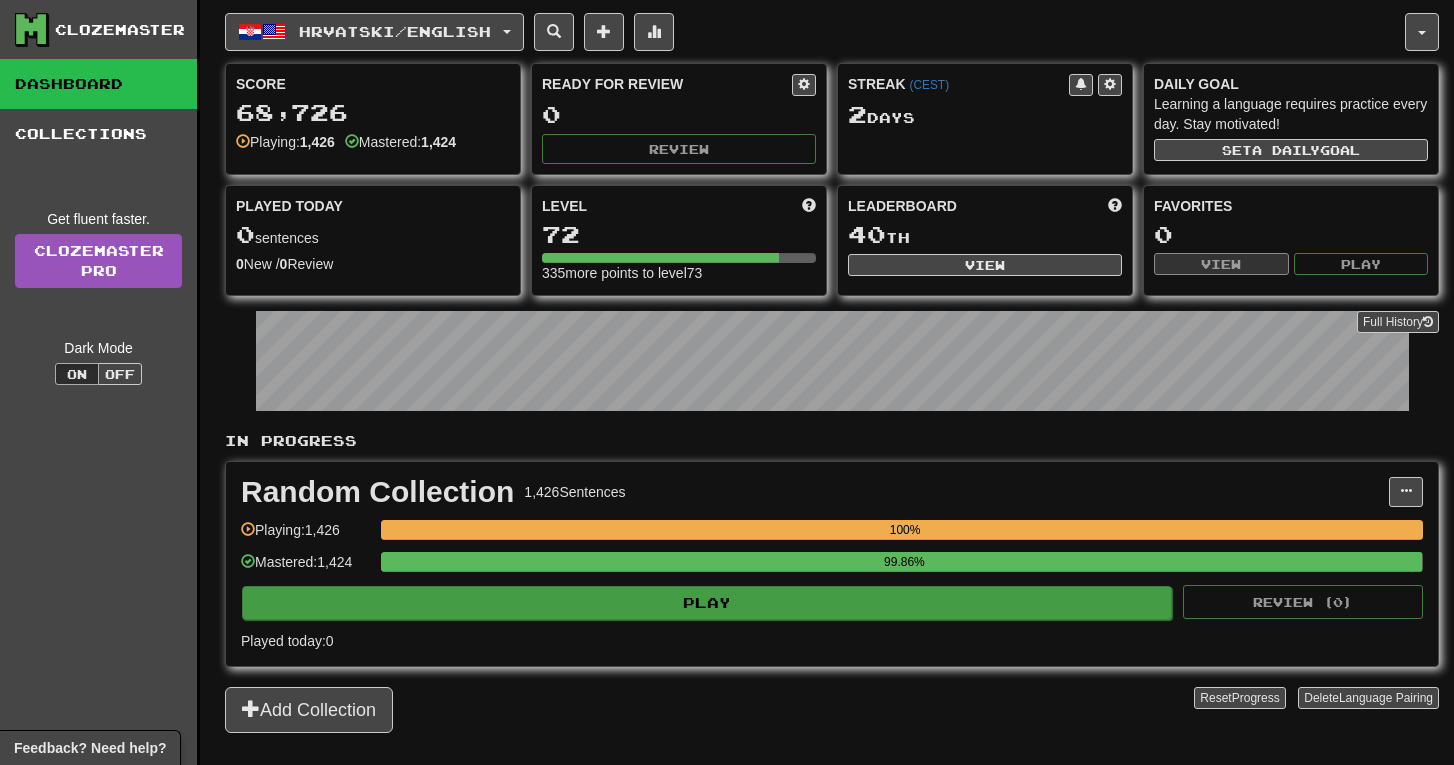 click on "Play" at bounding box center (707, 603) 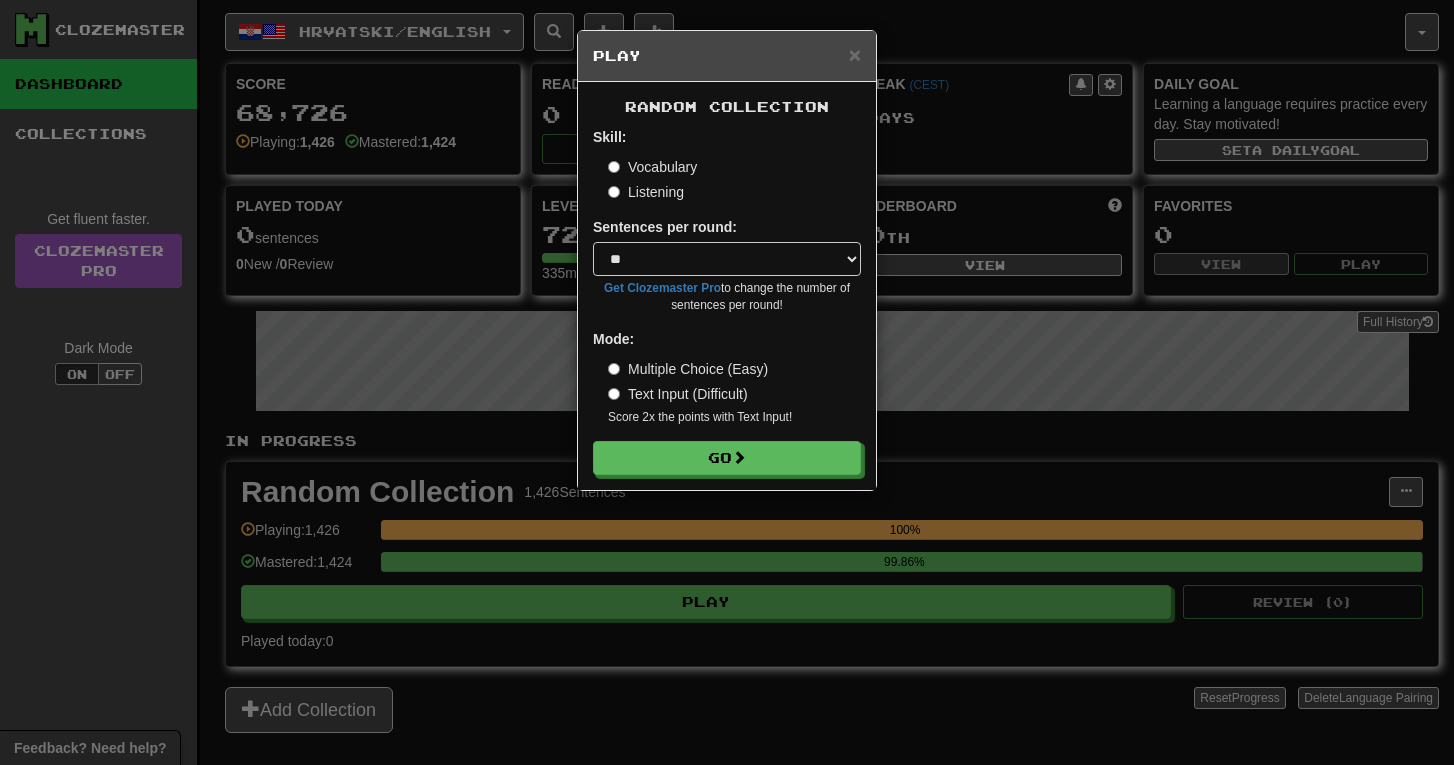 click on "Skill: Vocabulary Listening Sentences per round: * ** ** ** ** ** *** ******** Get Clozemaster Pro  to change the number of sentences per round! Mode: Multiple Choice (Easy) Text Input (Difficult) Score 2x the points with Text Input ! Go" at bounding box center [727, 301] 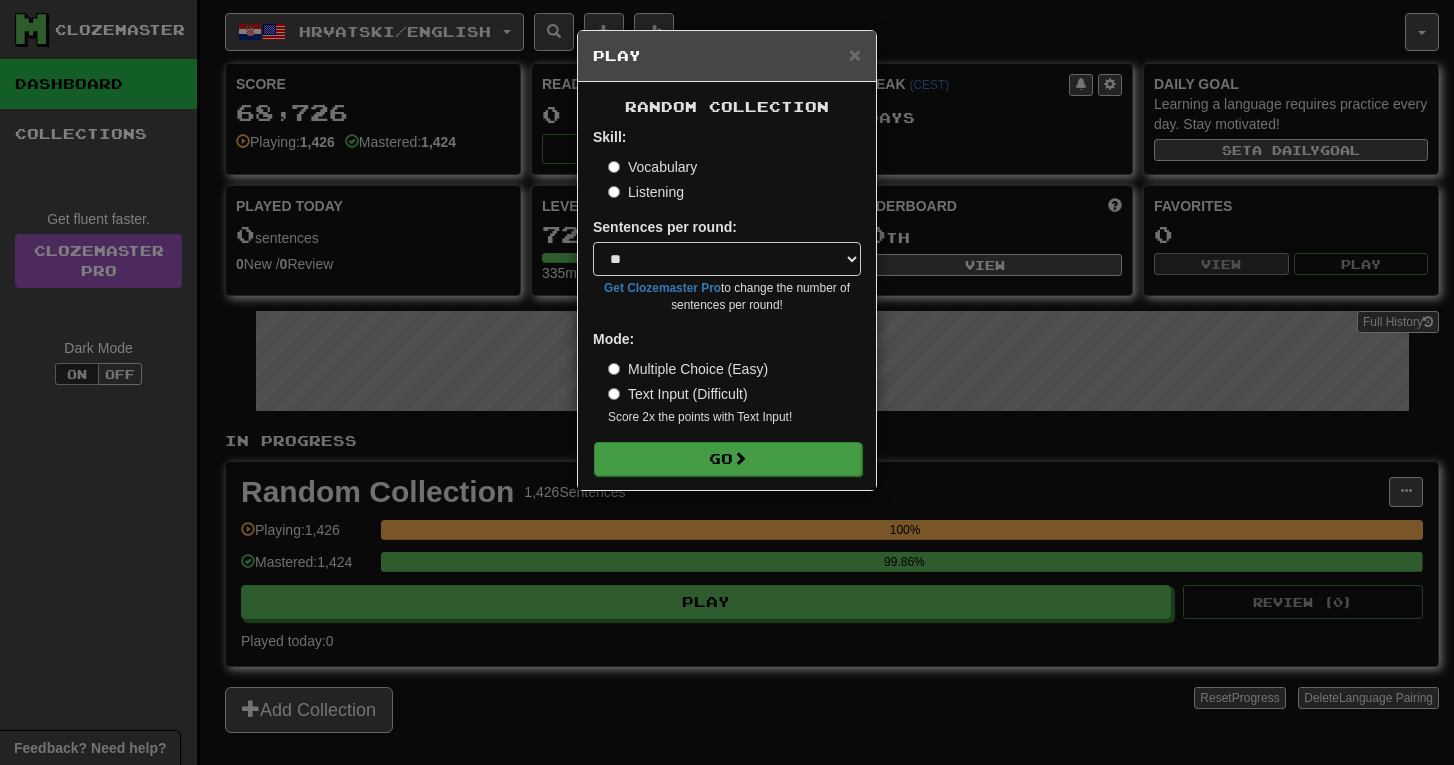 click on "Go" at bounding box center [728, 459] 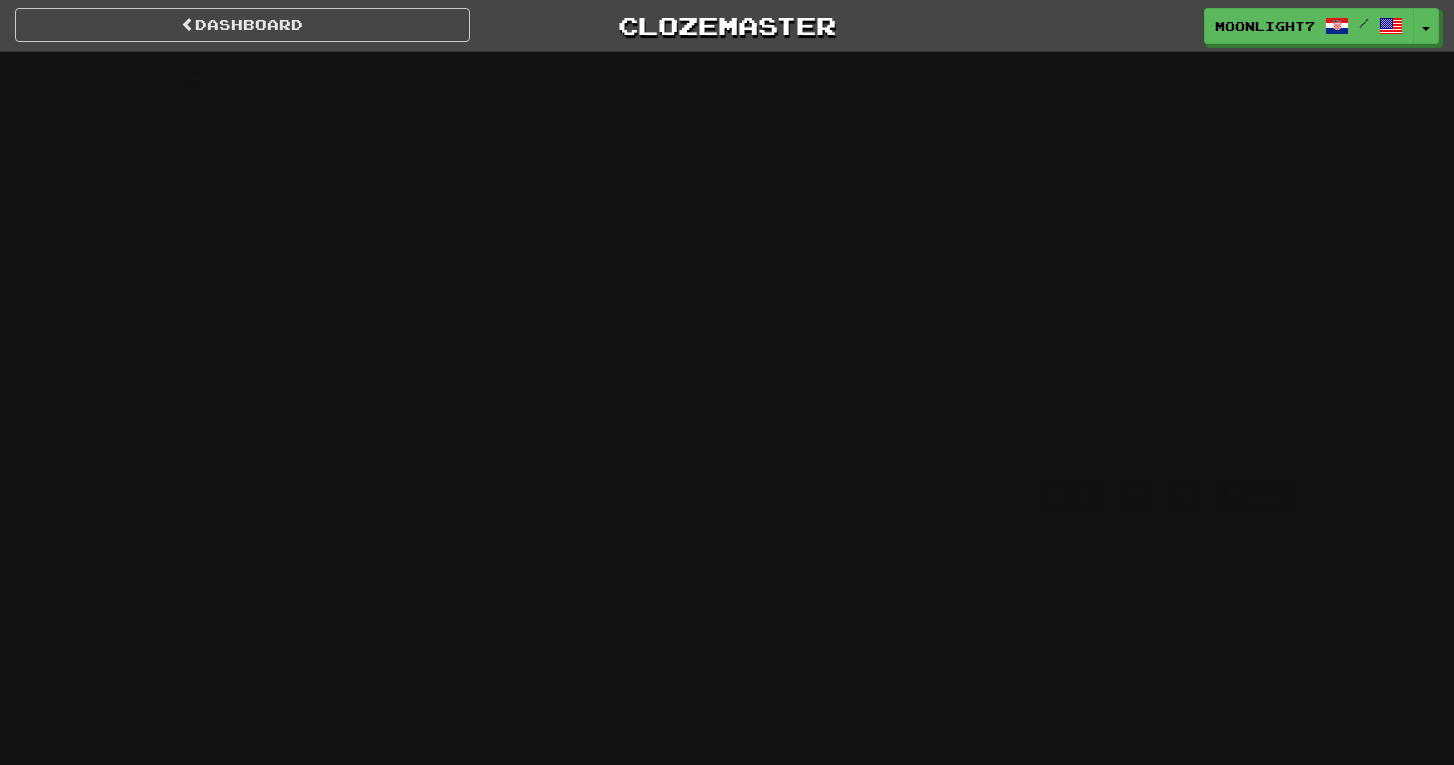 scroll, scrollTop: 0, scrollLeft: 0, axis: both 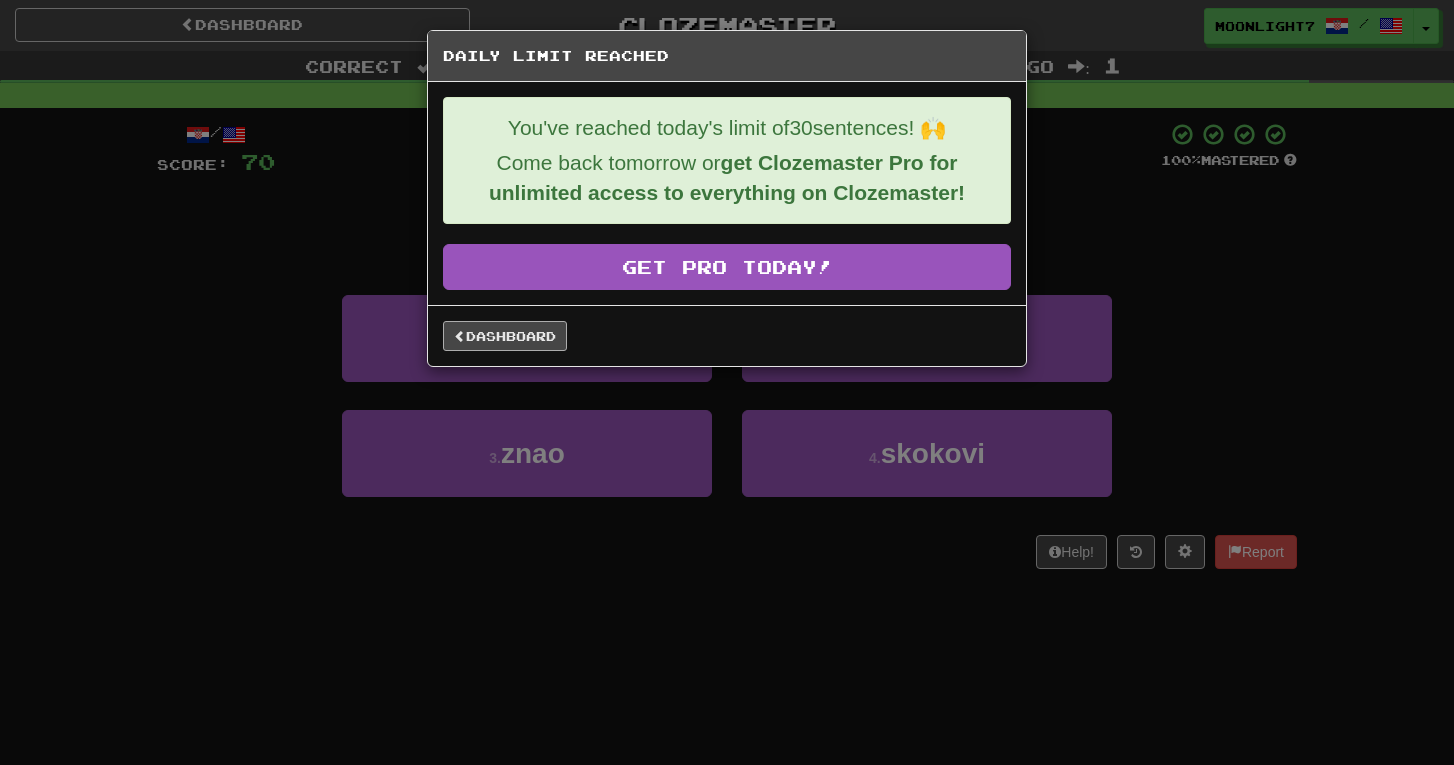 click on "Dashboard" at bounding box center [505, 336] 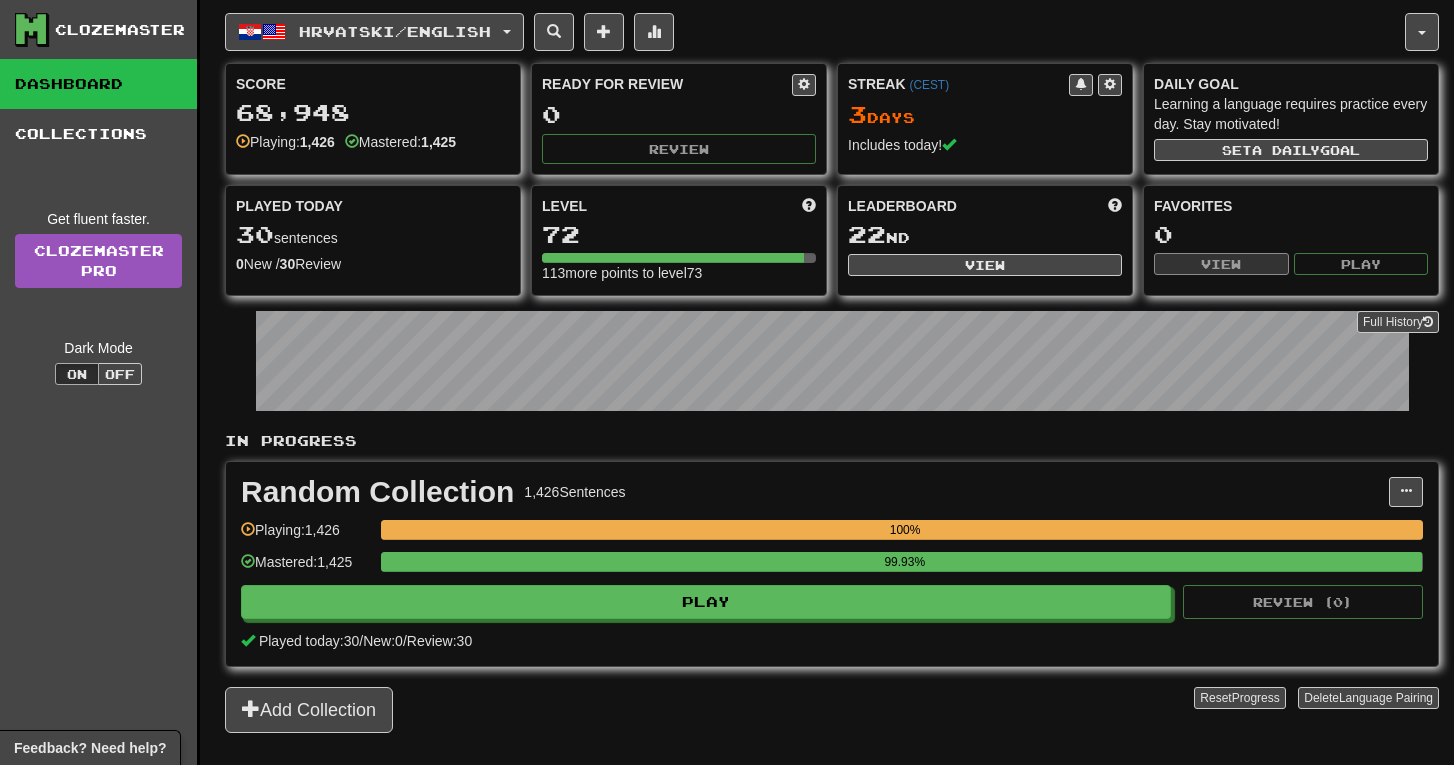 scroll, scrollTop: 0, scrollLeft: 0, axis: both 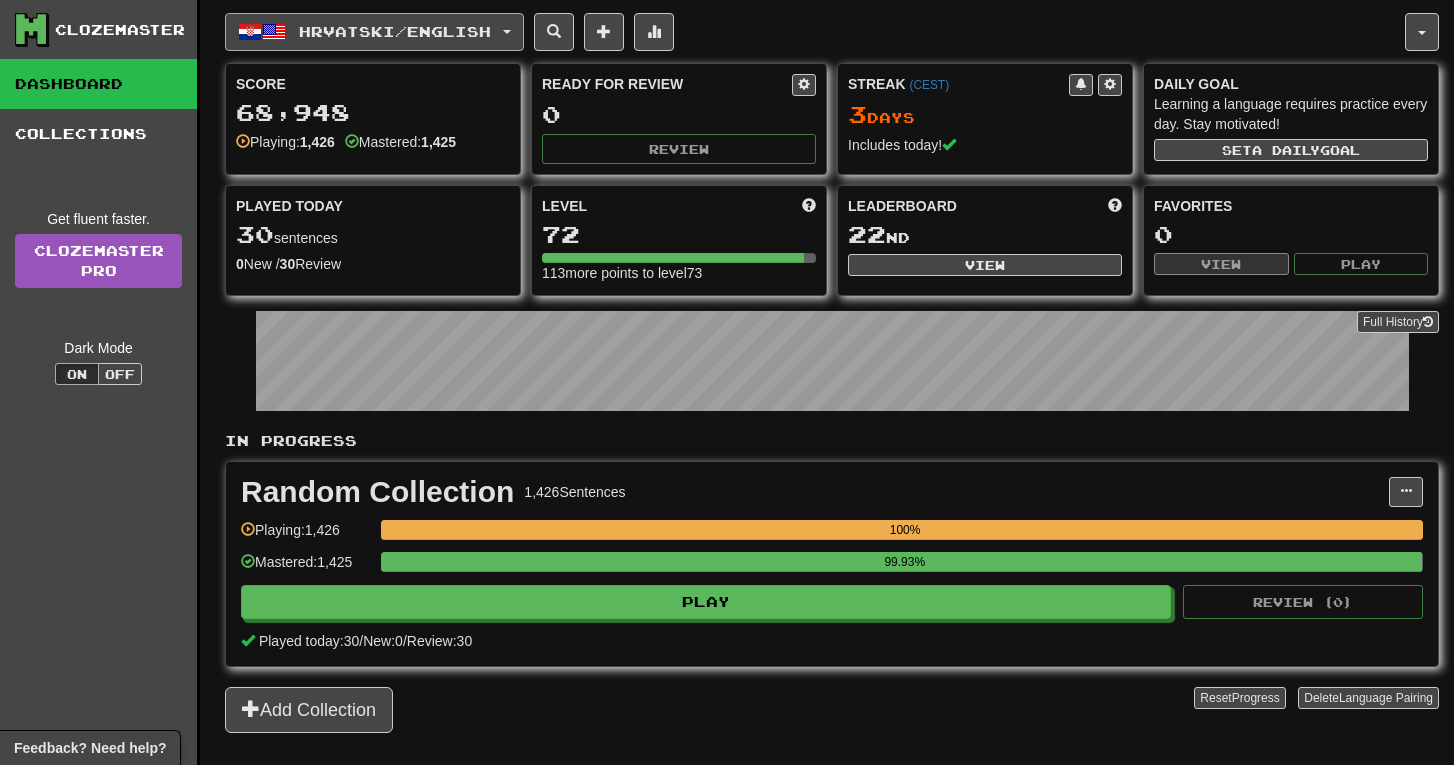 click on "Hrvatski  /  English" at bounding box center (374, 32) 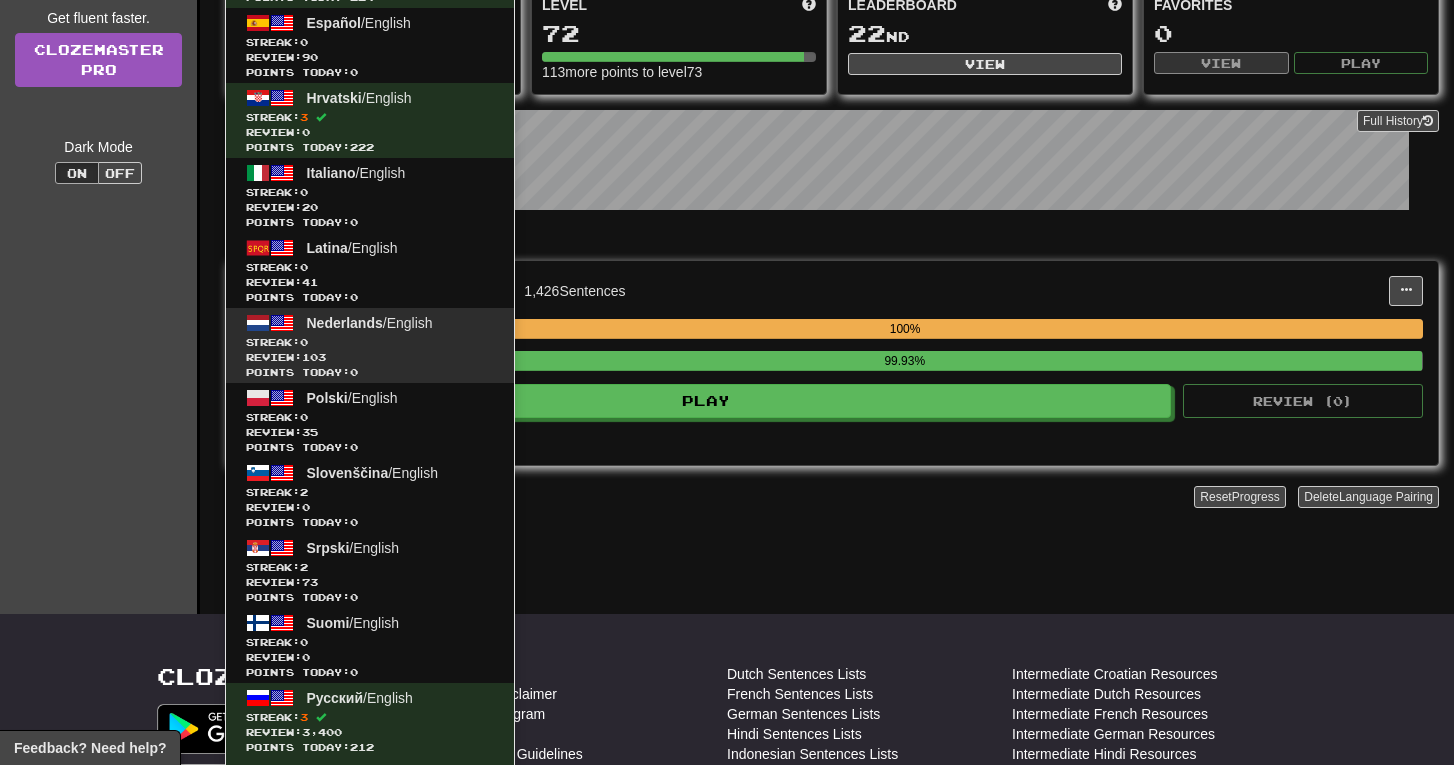 scroll, scrollTop: 224, scrollLeft: 0, axis: vertical 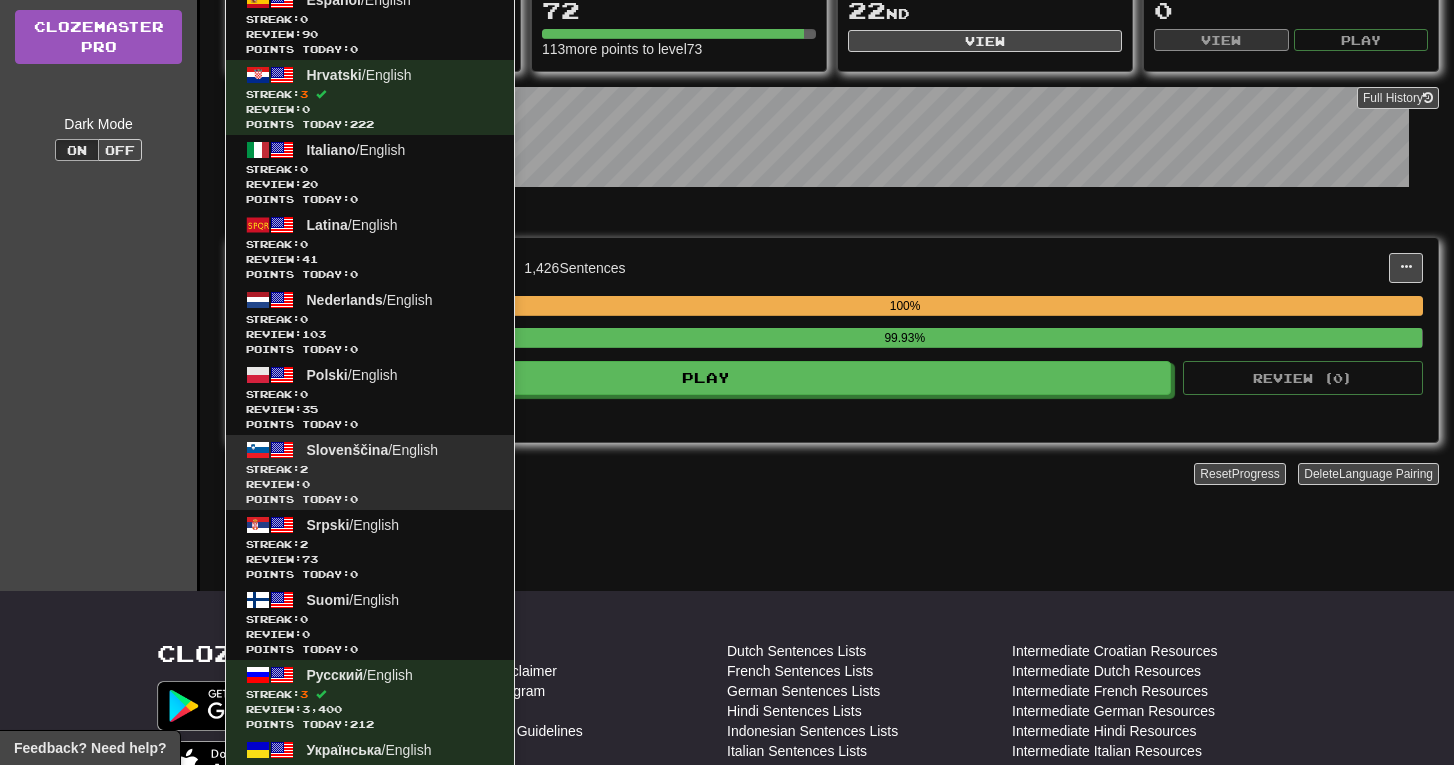 click on "Streak:  2" at bounding box center [370, 469] 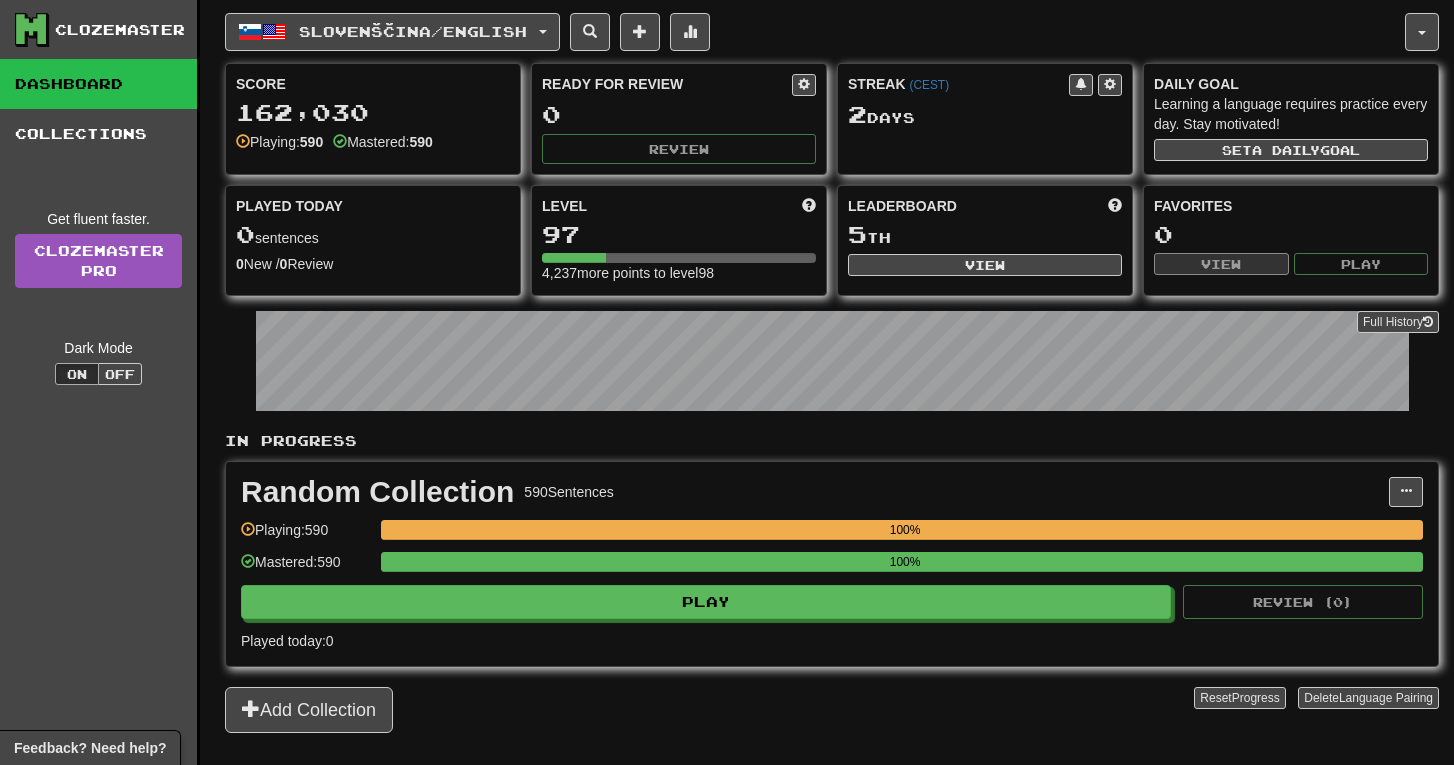 scroll, scrollTop: 0, scrollLeft: 0, axis: both 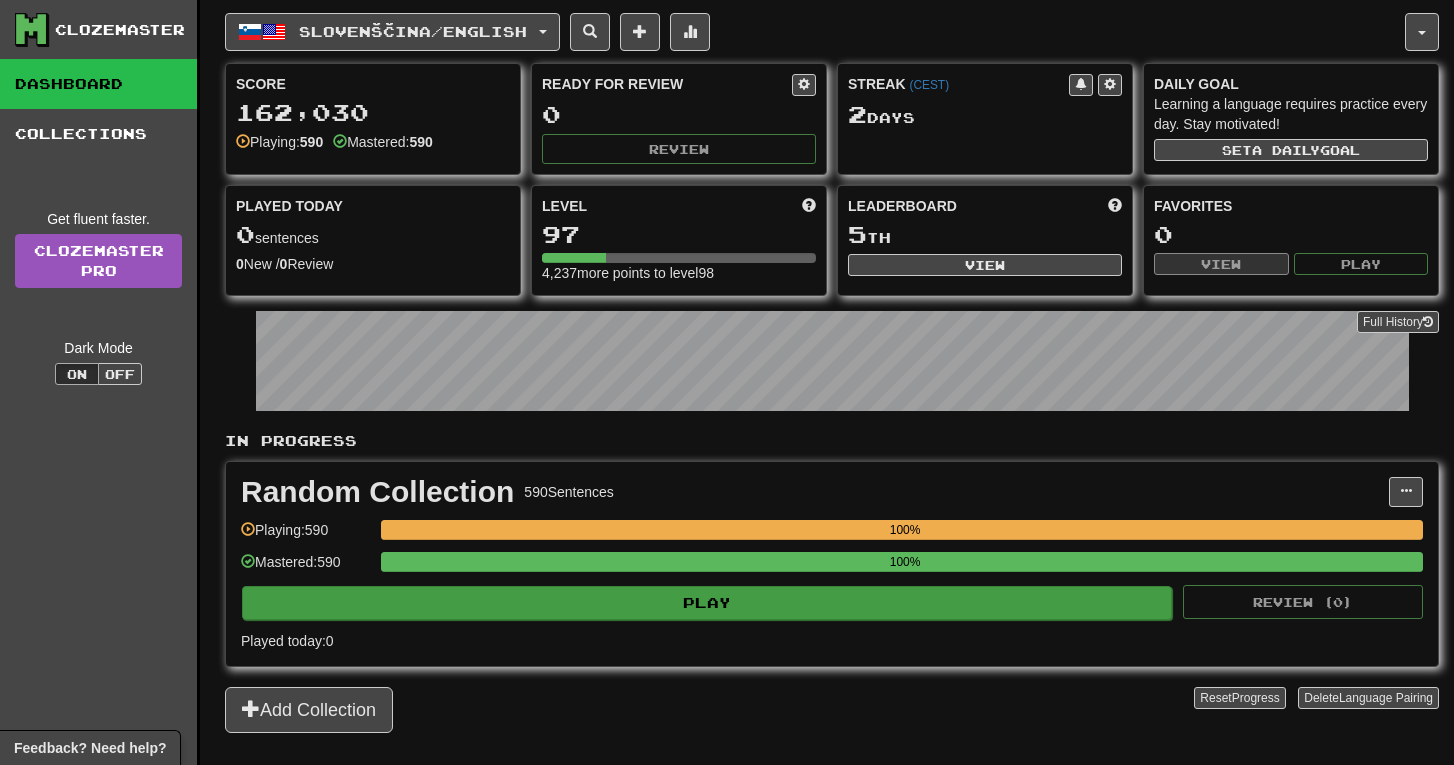 click on "Play" 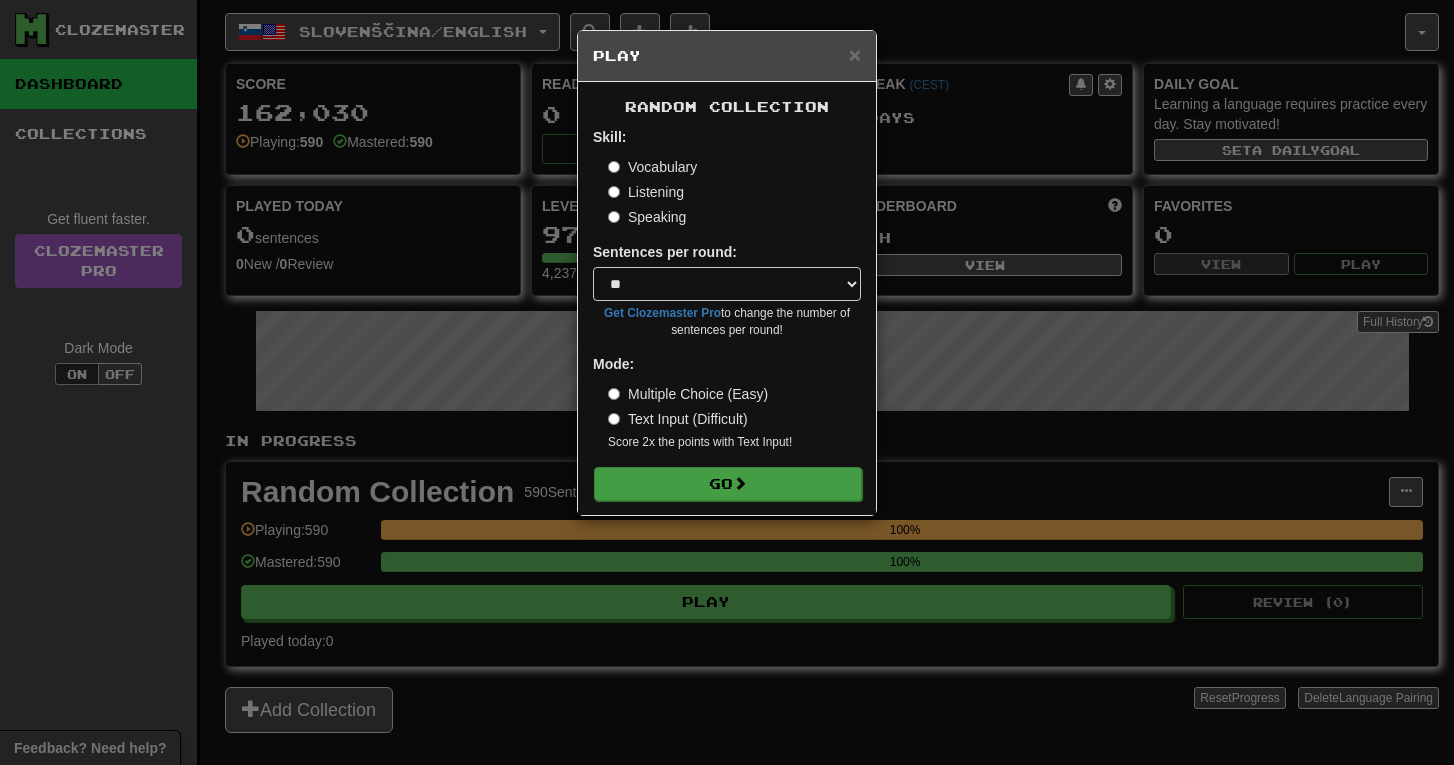 click on "Go" at bounding box center [728, 484] 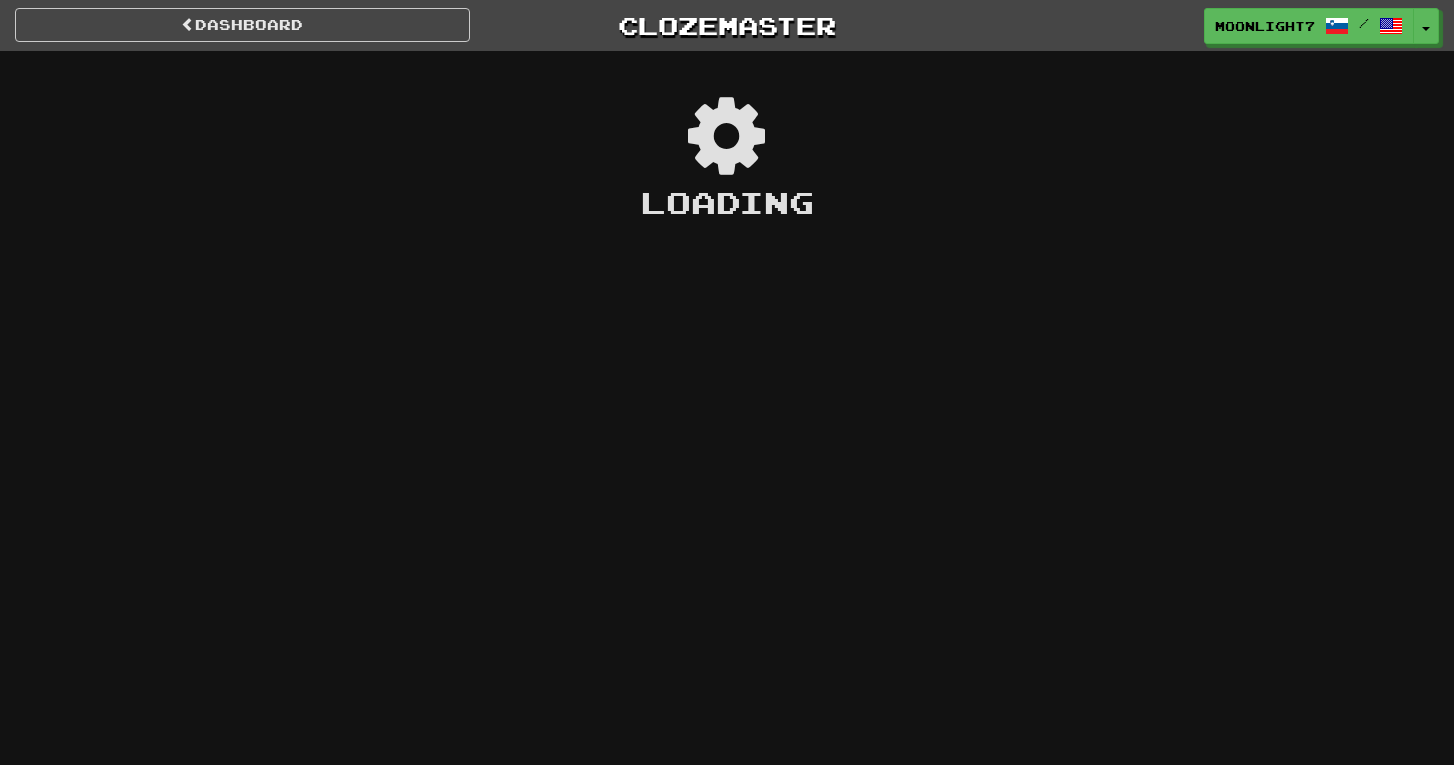scroll, scrollTop: 0, scrollLeft: 0, axis: both 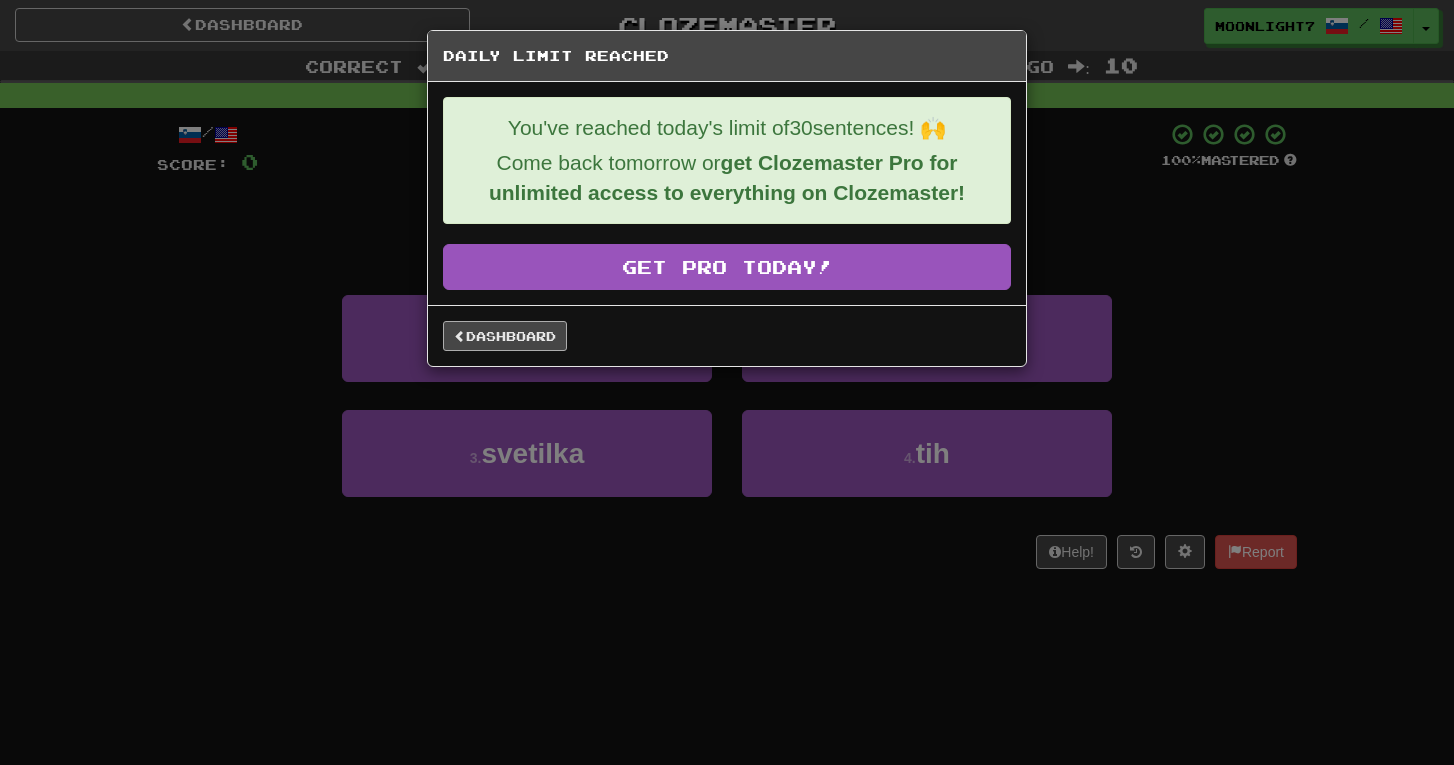 click on "Dashboard" at bounding box center [505, 336] 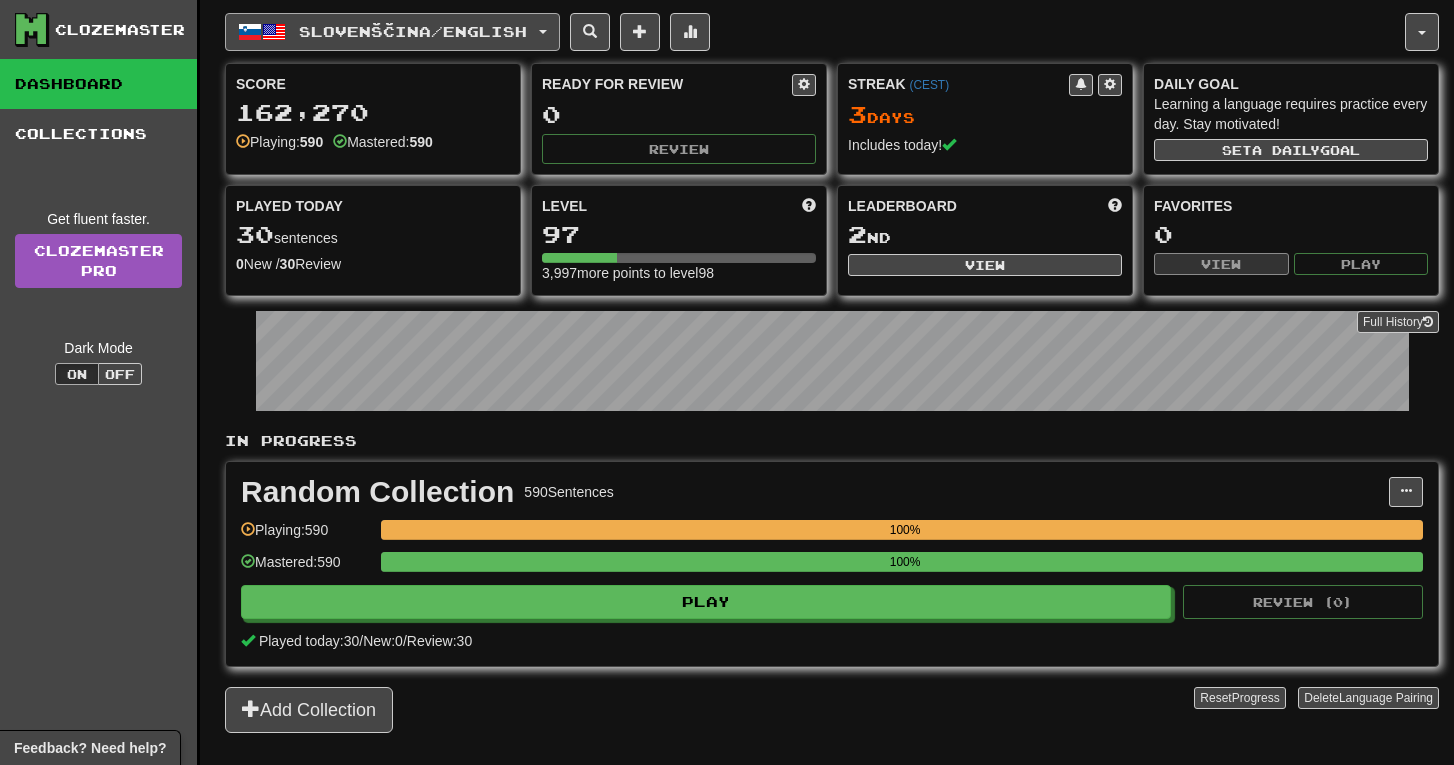scroll, scrollTop: 0, scrollLeft: 0, axis: both 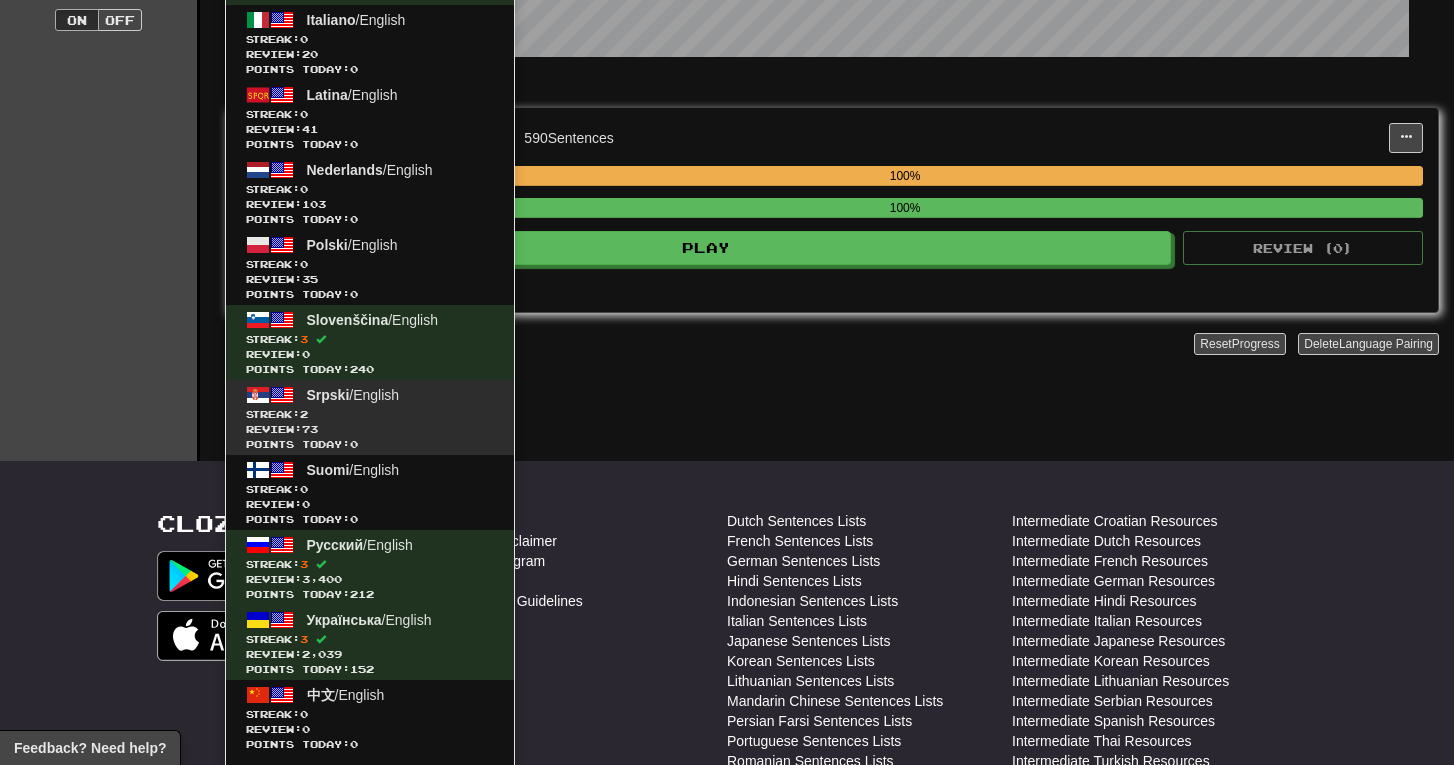click on "Srpski  /  English Streak:  2   Review:  73 Points today:  0" 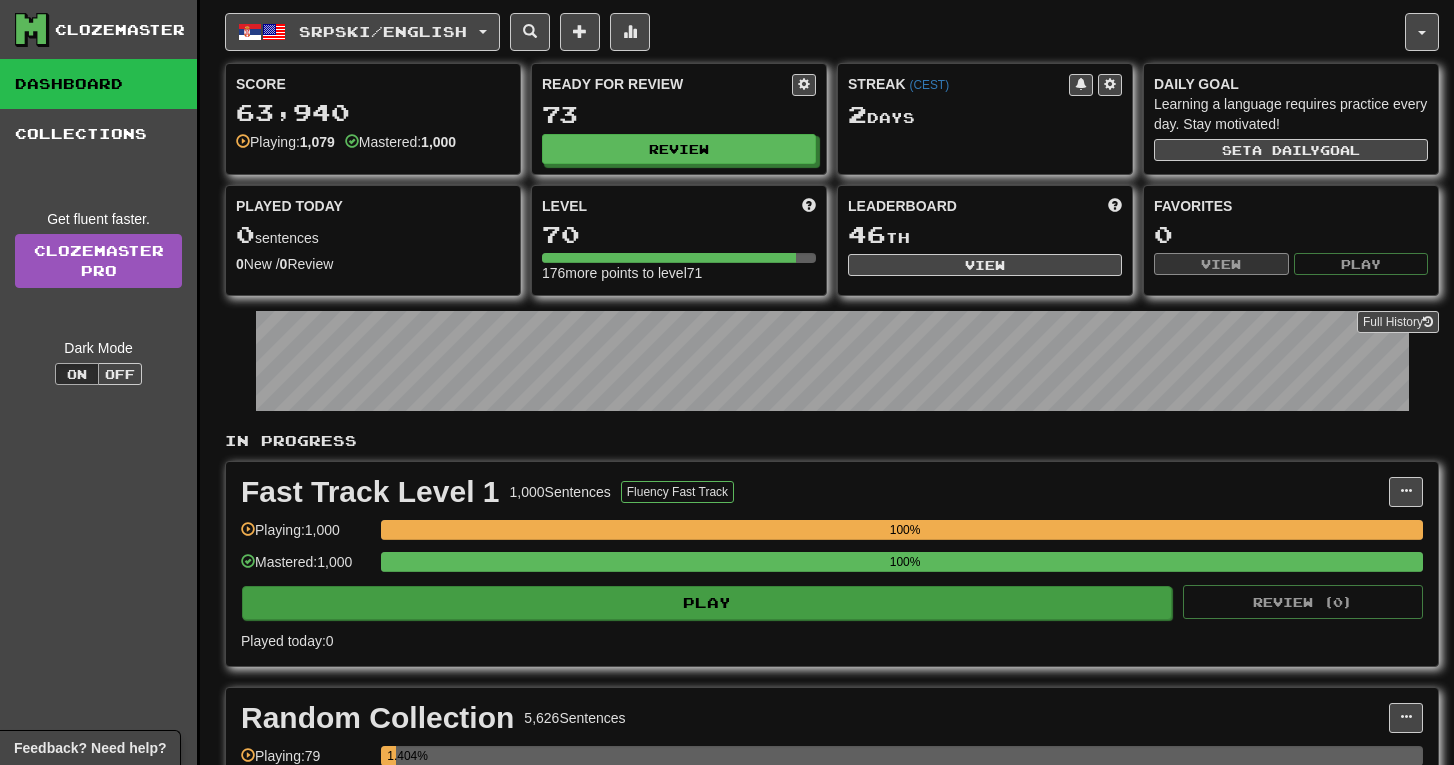 scroll, scrollTop: 0, scrollLeft: 0, axis: both 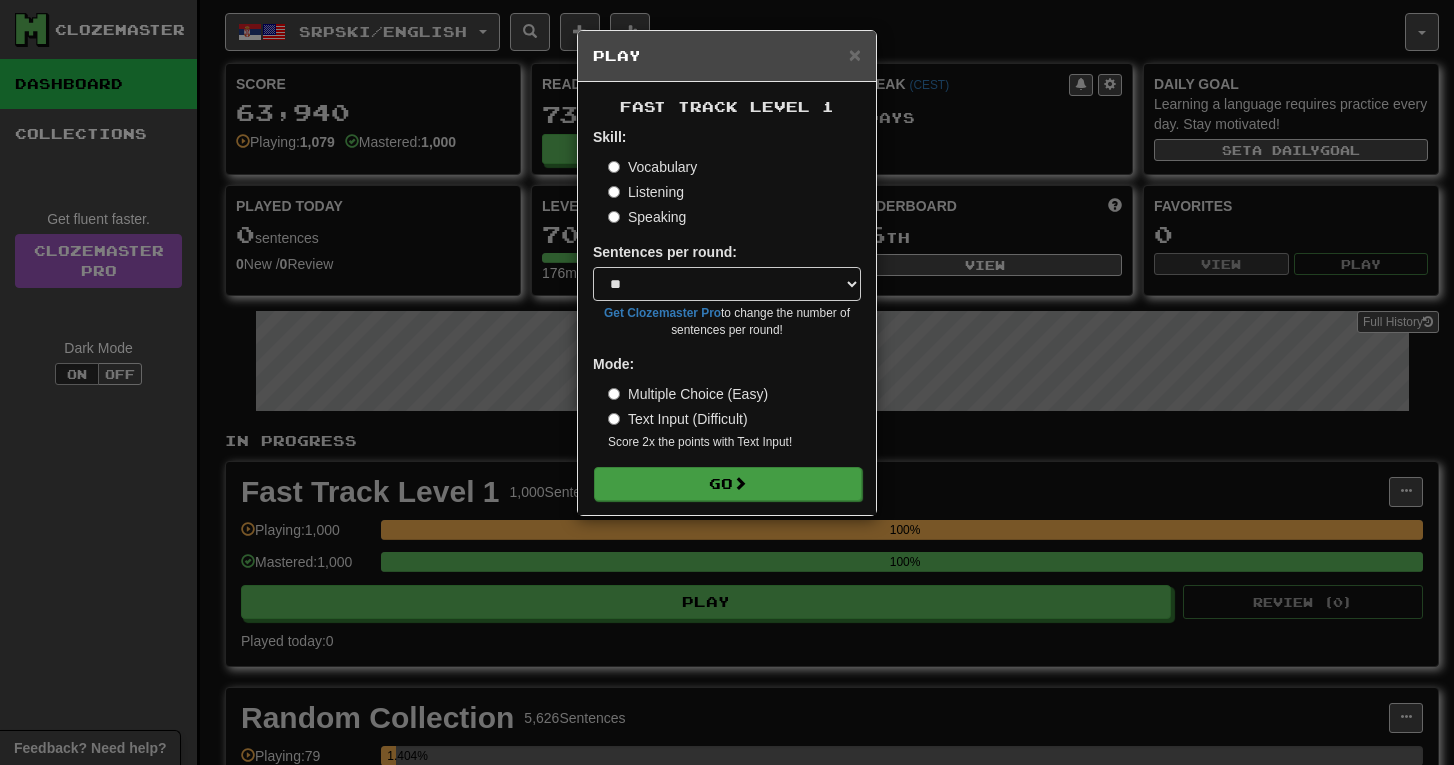 click on "Go" at bounding box center [728, 484] 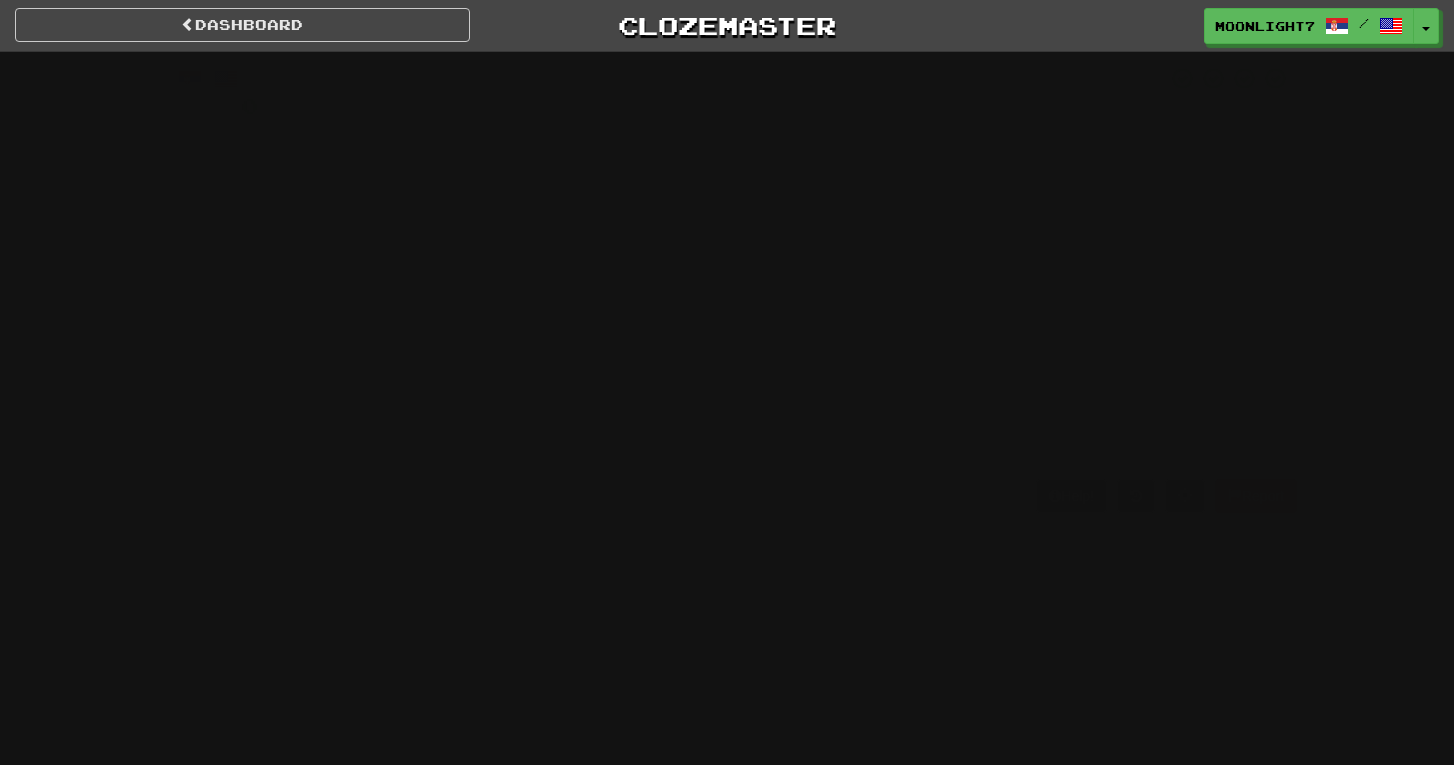 scroll, scrollTop: 0, scrollLeft: 0, axis: both 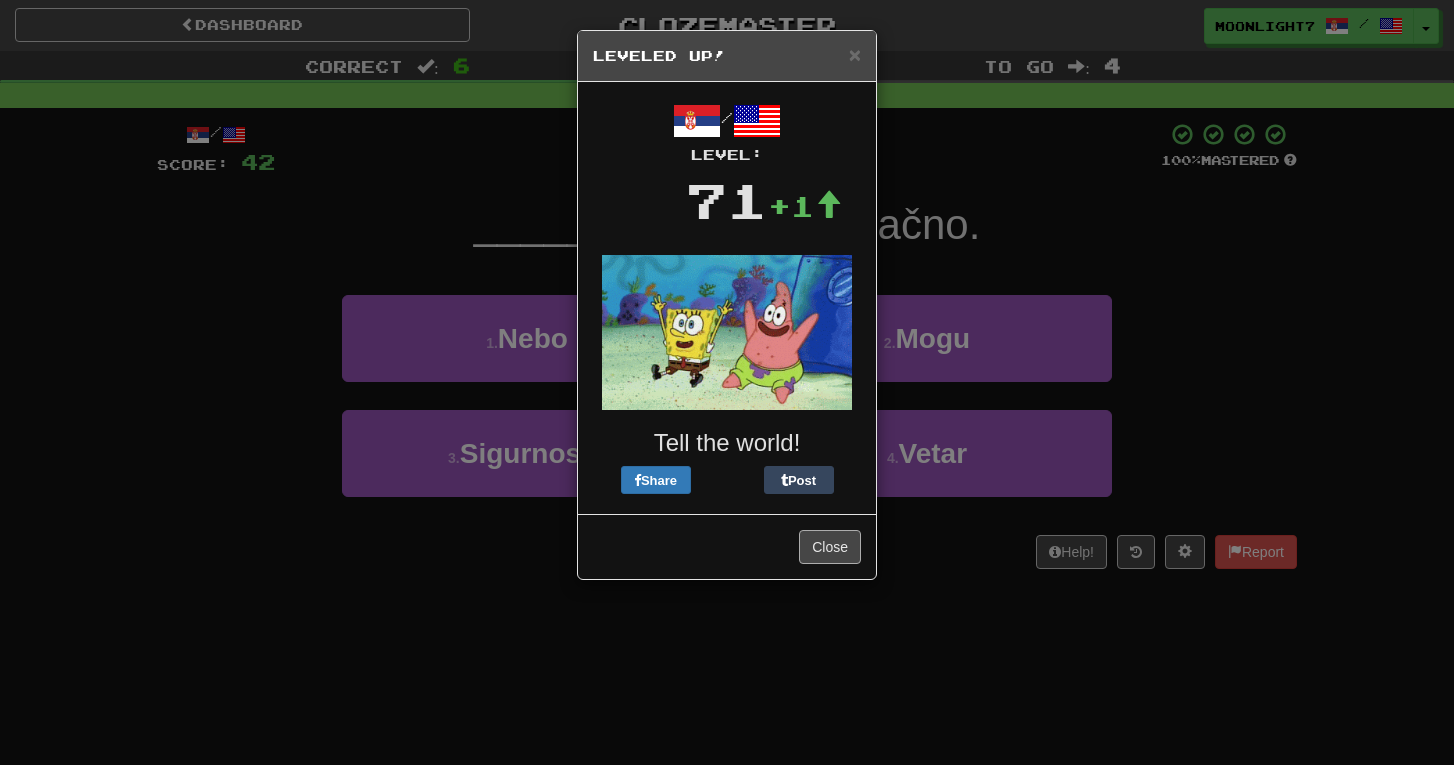 click on "Close" at bounding box center (830, 547) 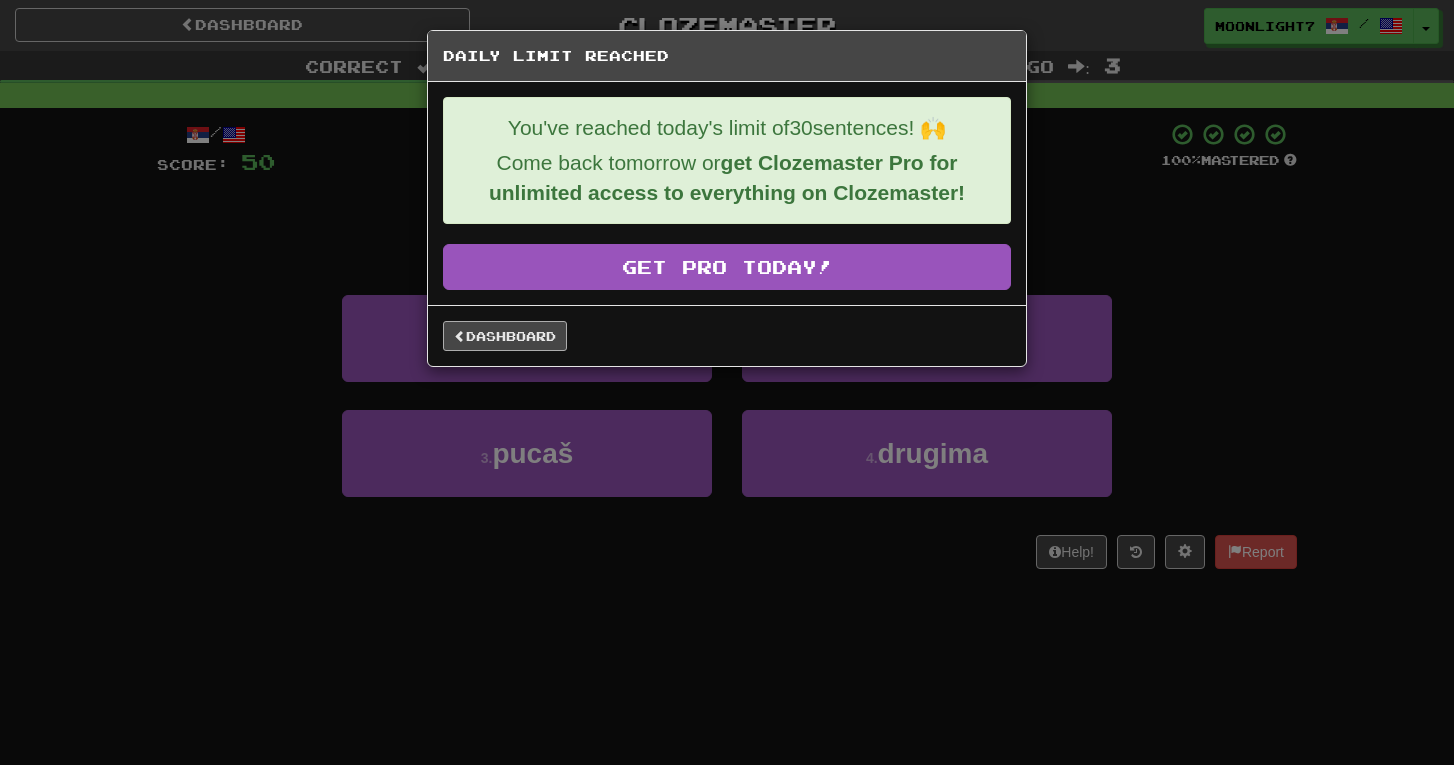click on "Dashboard" at bounding box center (505, 336) 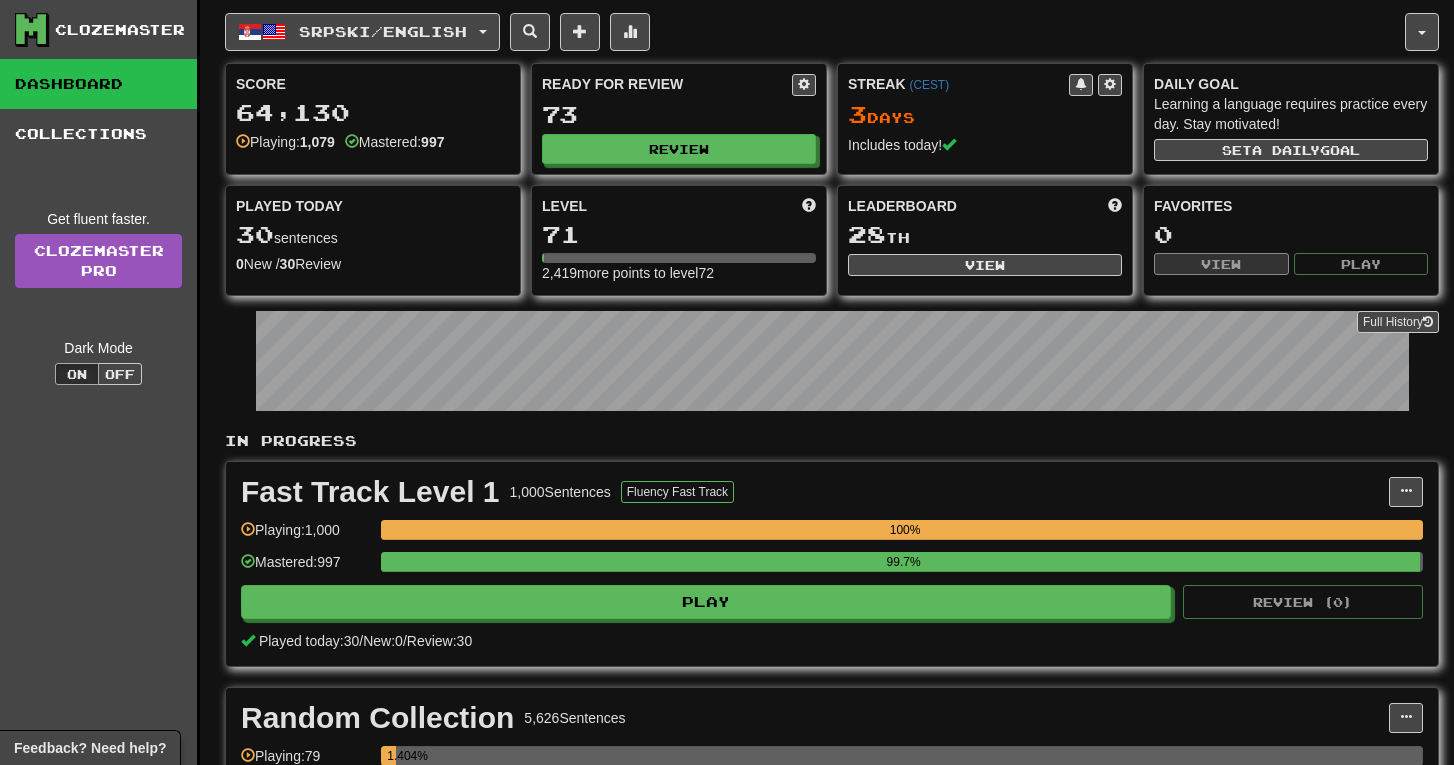 scroll, scrollTop: 0, scrollLeft: 0, axis: both 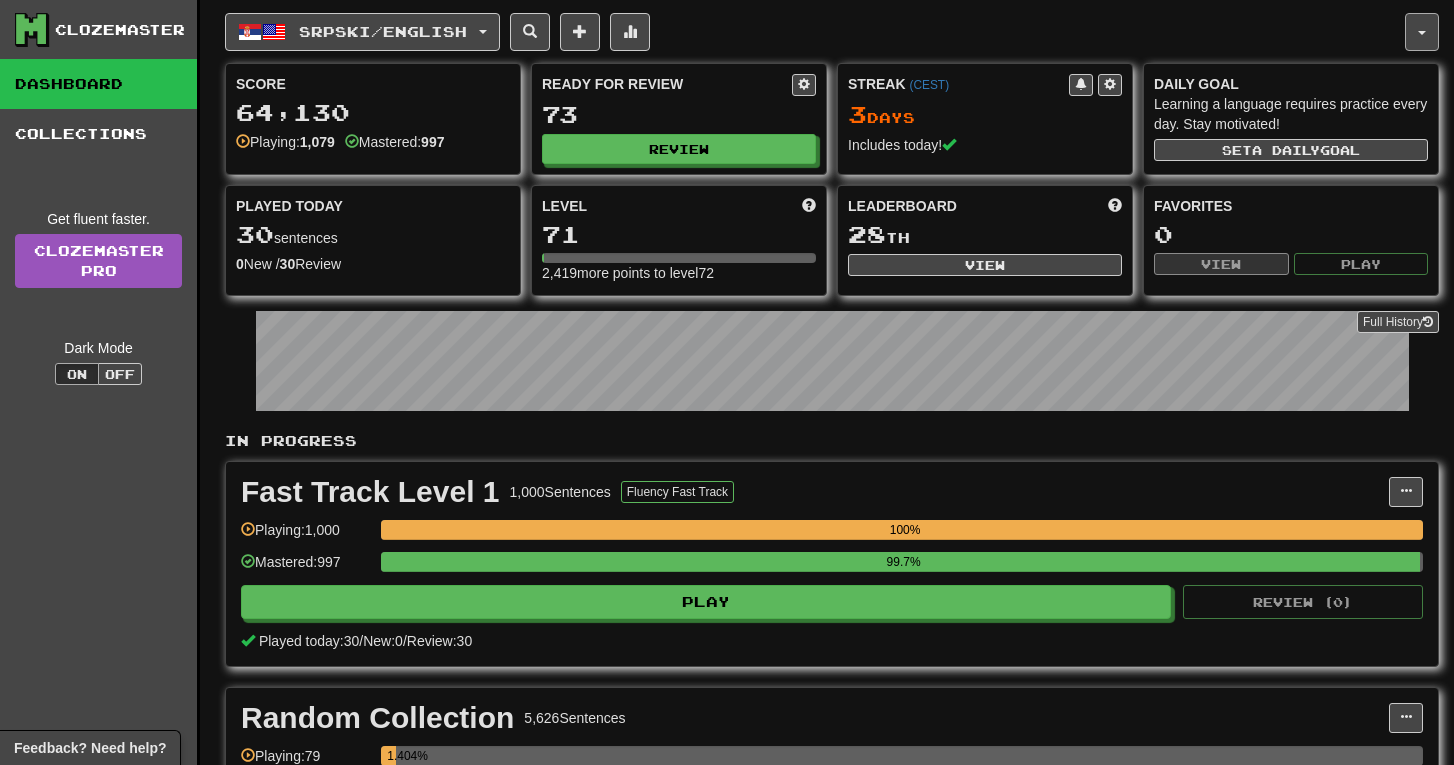 click 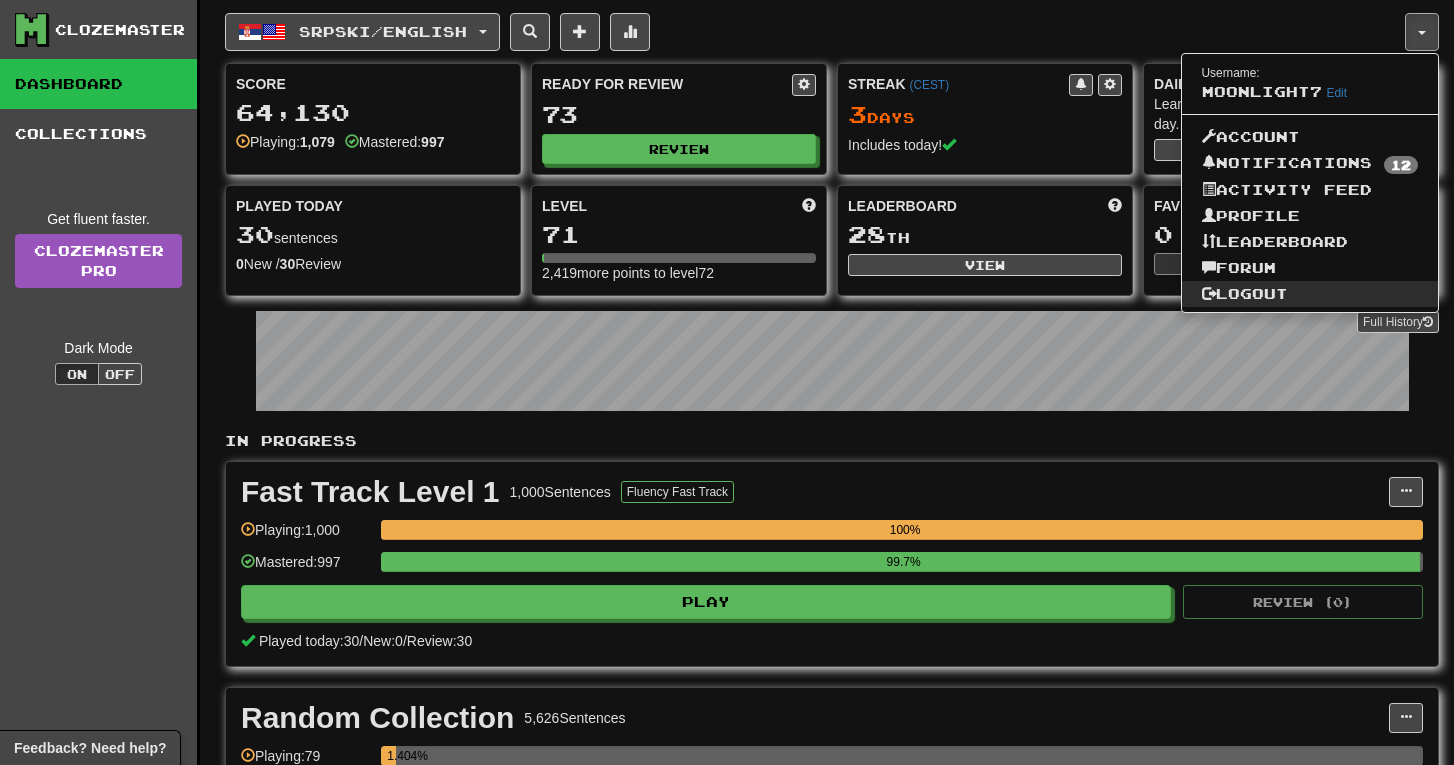 click on "Logout" 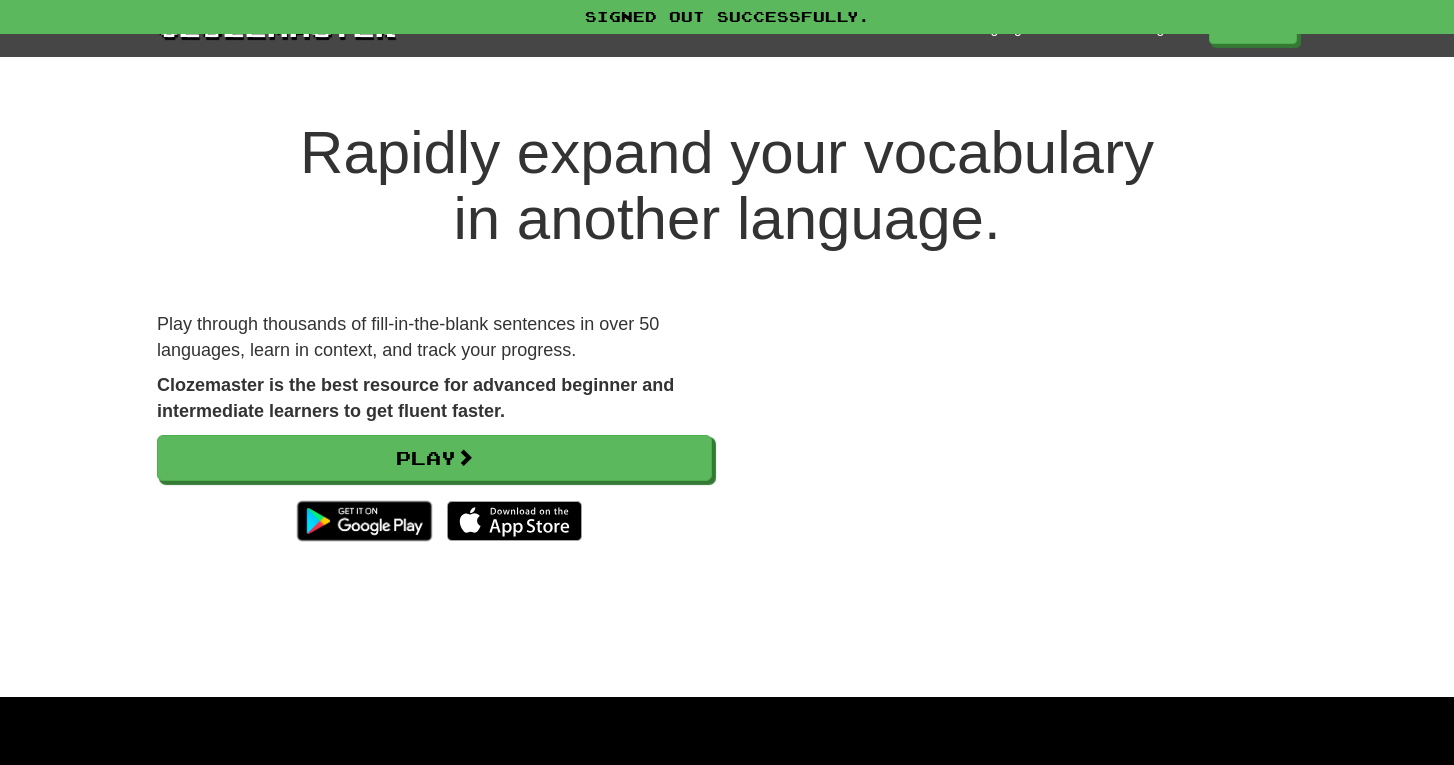 scroll, scrollTop: 0, scrollLeft: 0, axis: both 